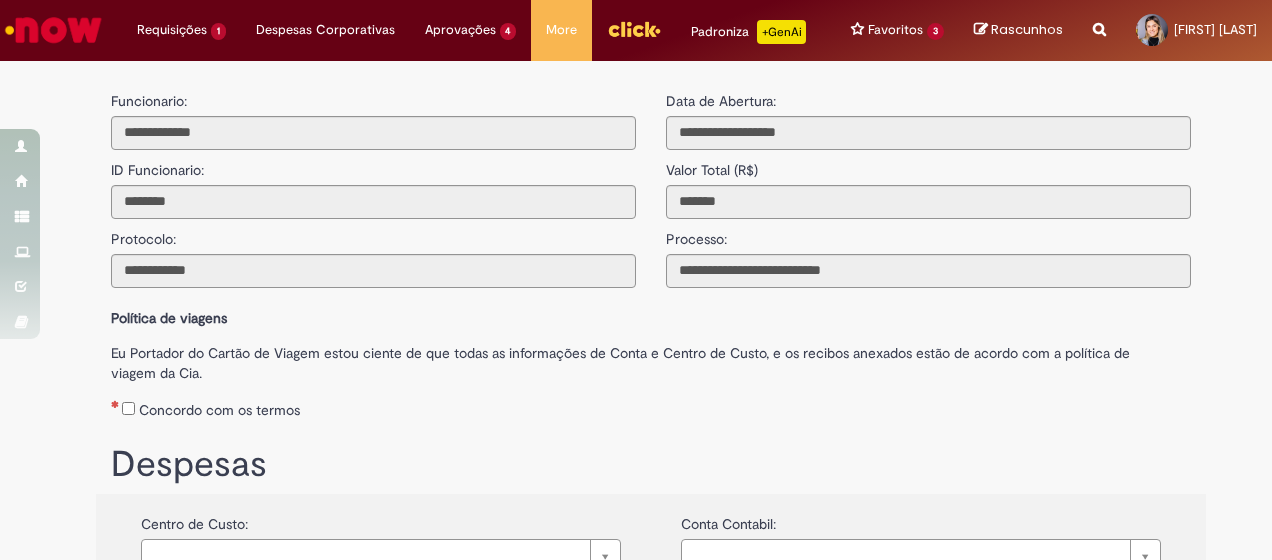scroll, scrollTop: 0, scrollLeft: 0, axis: both 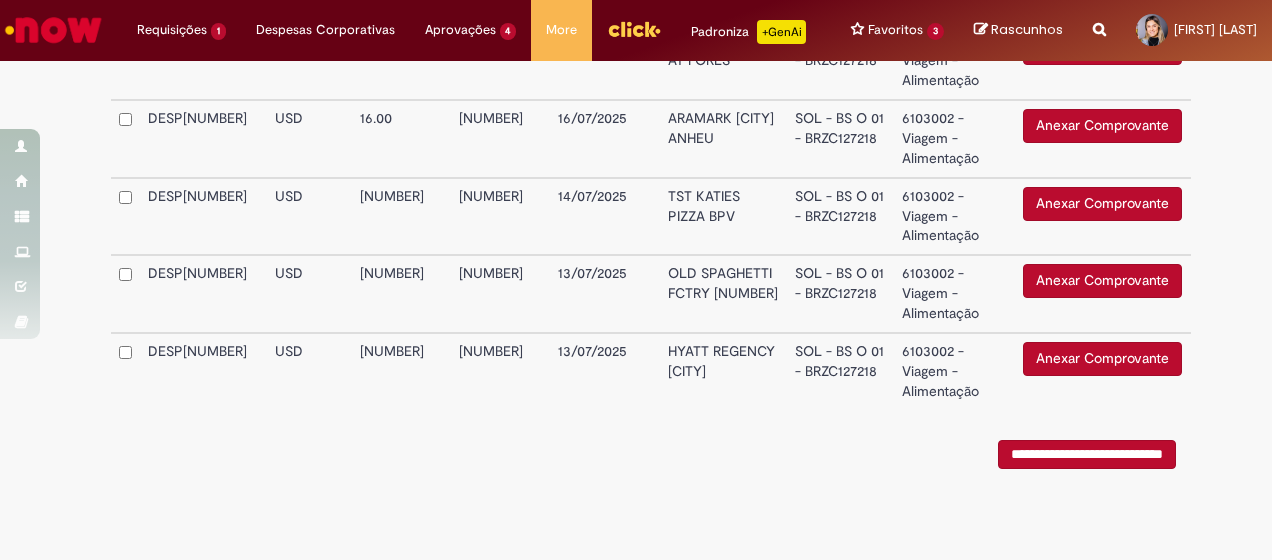 click on "Anexar Comprovante" at bounding box center (1102, 359) 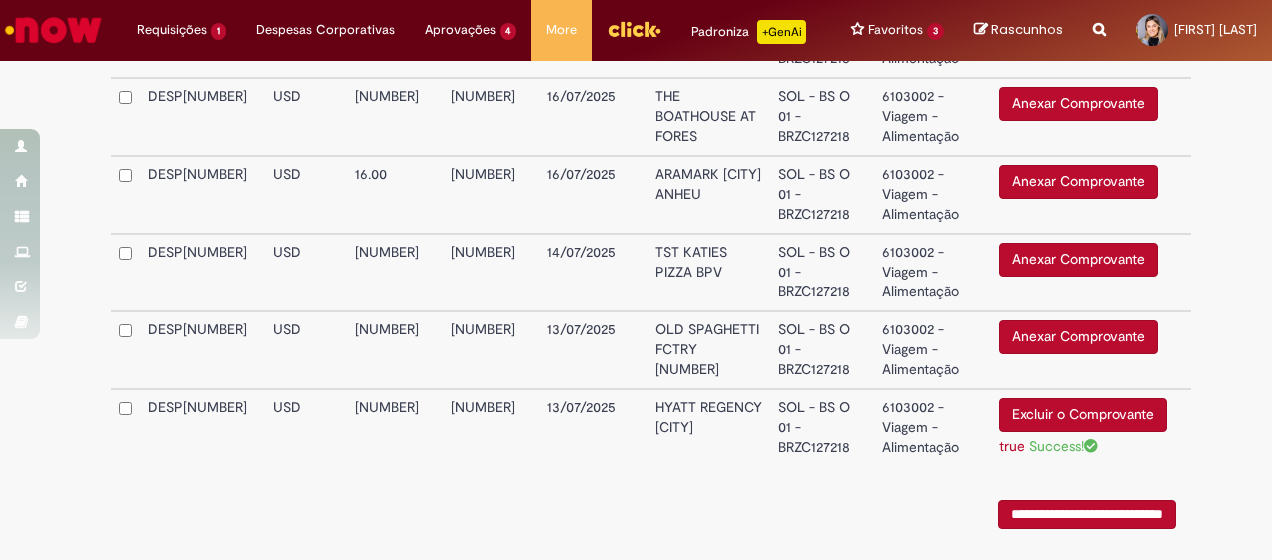 scroll, scrollTop: 1477, scrollLeft: 0, axis: vertical 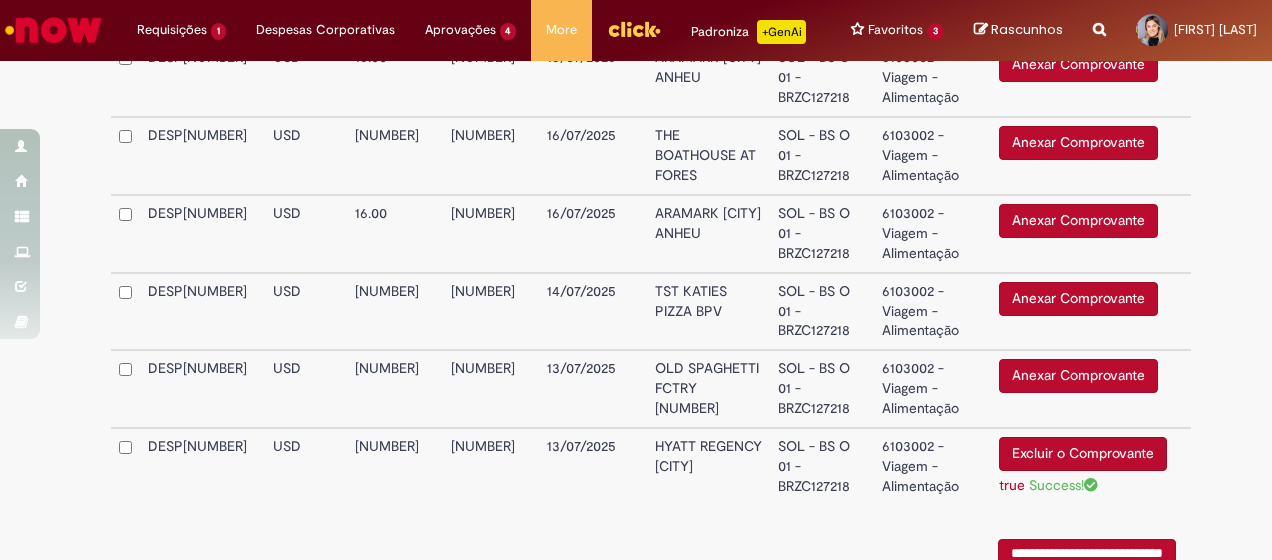click on "Excluir o Comprovante" at bounding box center (1083, 454) 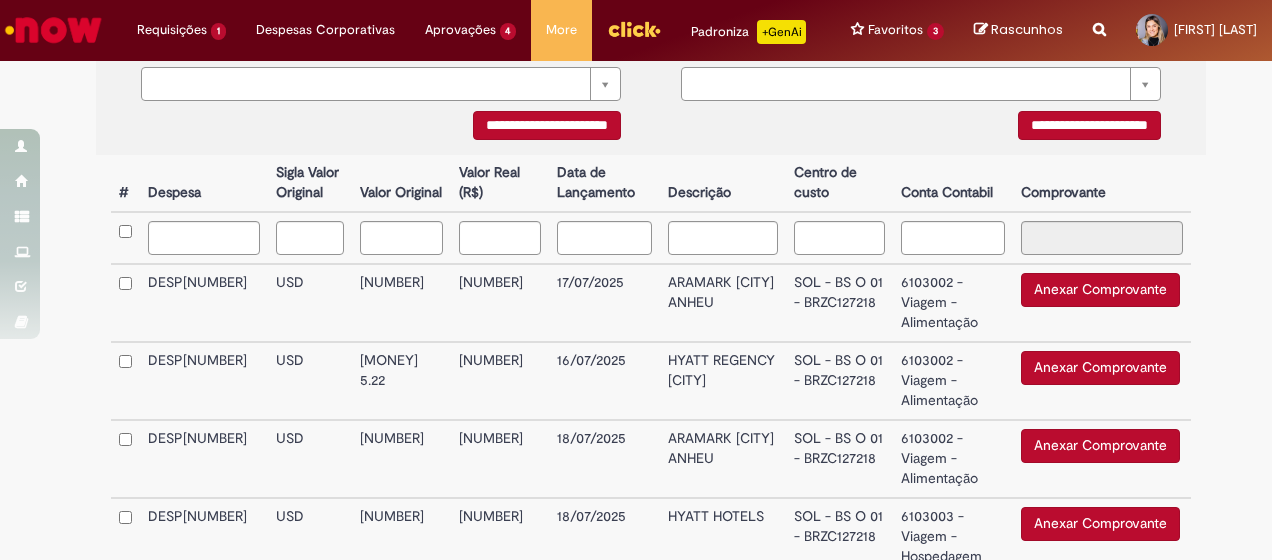 scroll, scrollTop: 459, scrollLeft: 0, axis: vertical 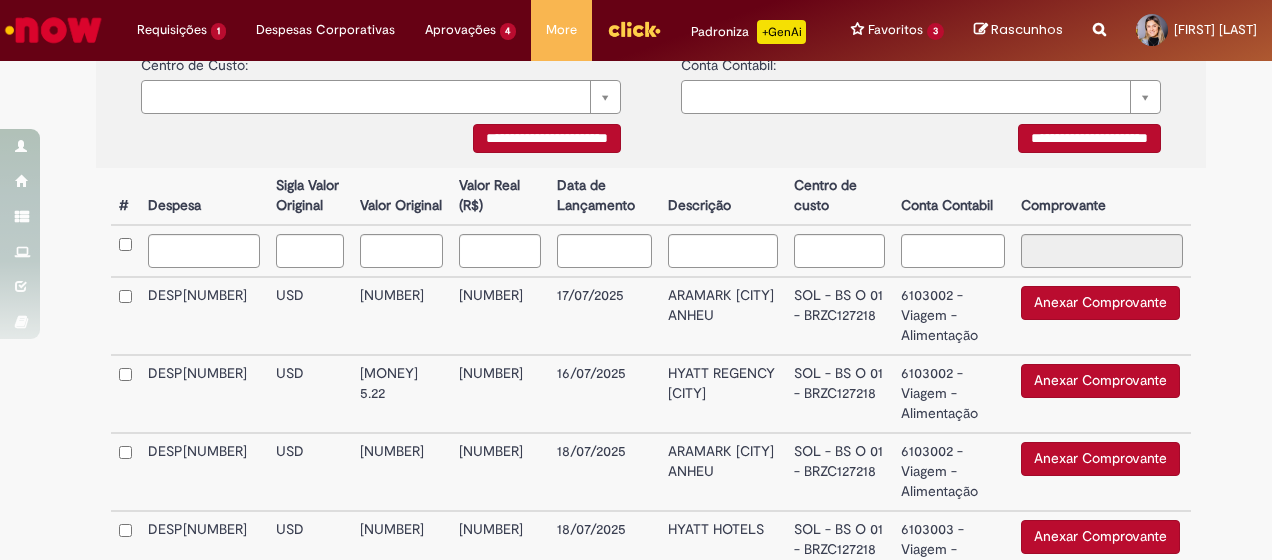 click on "Valor Real (R$)" at bounding box center (500, 196) 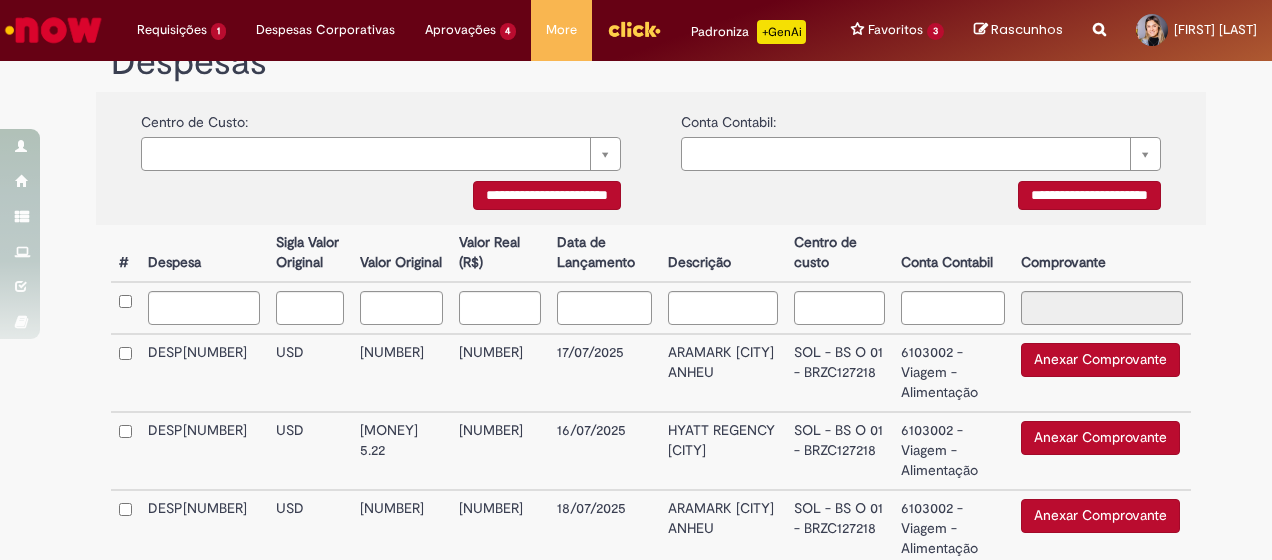 scroll, scrollTop: 359, scrollLeft: 0, axis: vertical 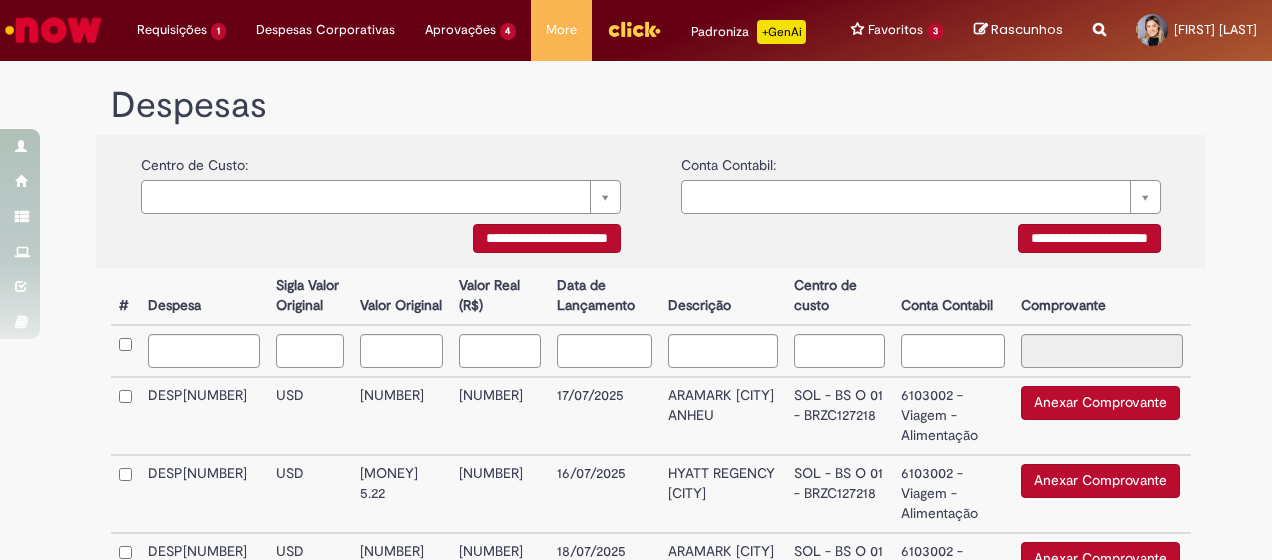 click on "ARAMARK [CITY] ANHEU" at bounding box center (723, 416) 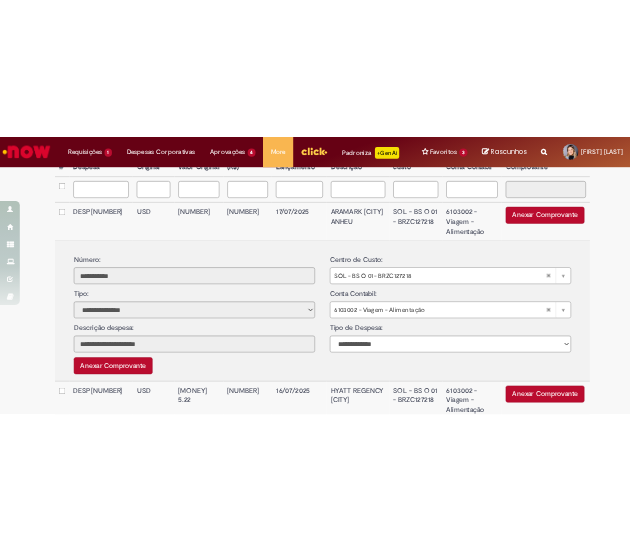 scroll, scrollTop: 559, scrollLeft: 0, axis: vertical 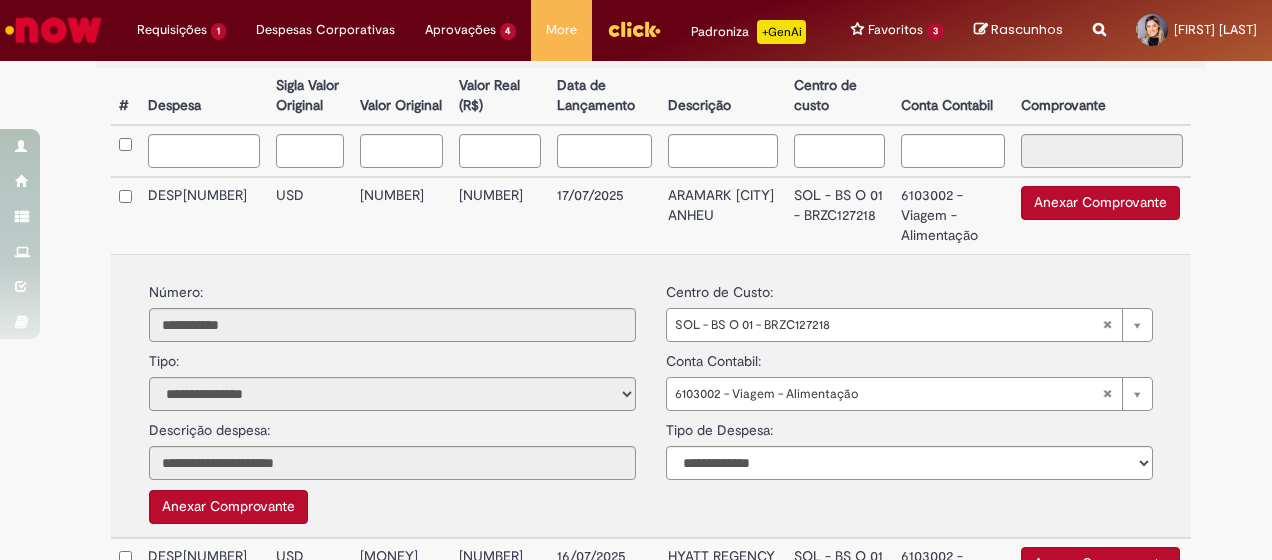 click on "ARAMARK [CITY] ANHEU" at bounding box center [723, 215] 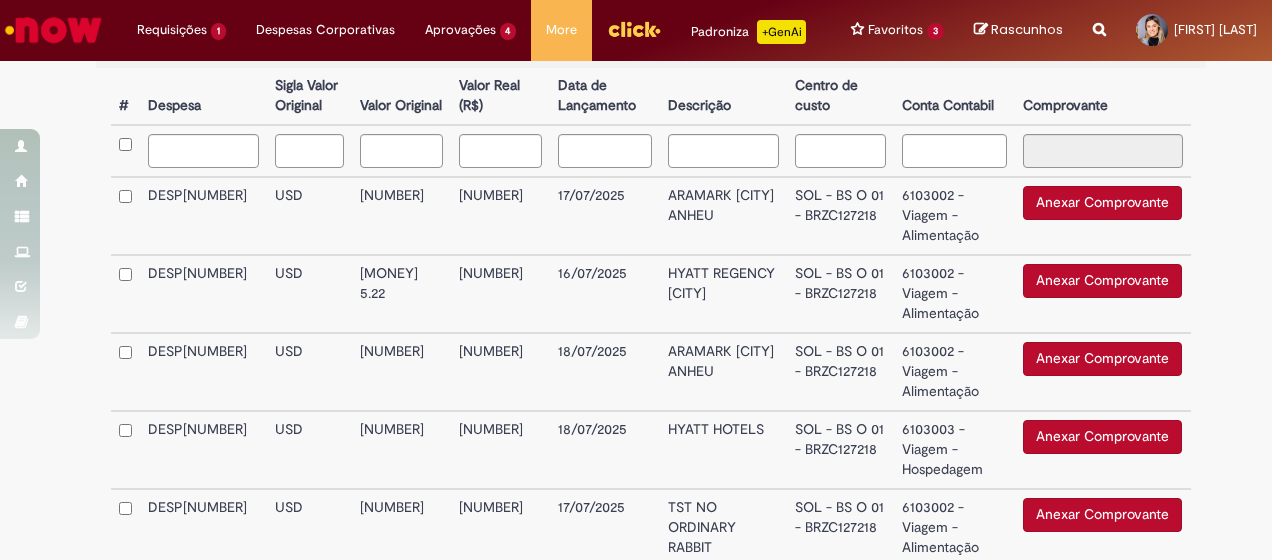 click on "Anexar Comprovante" at bounding box center (1102, 203) 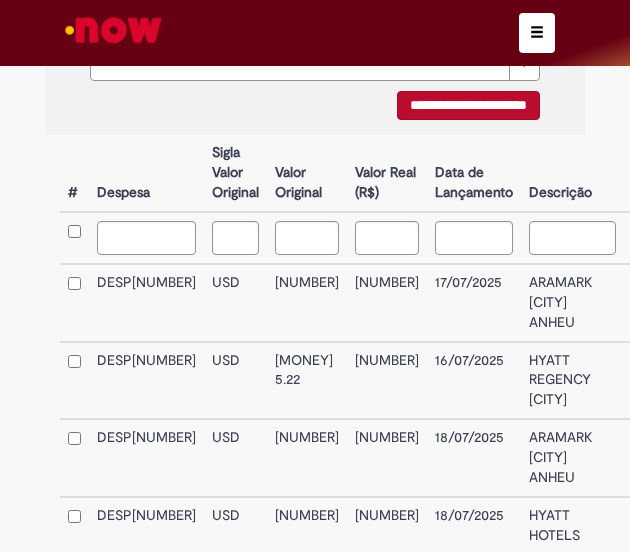 scroll, scrollTop: 759, scrollLeft: 0, axis: vertical 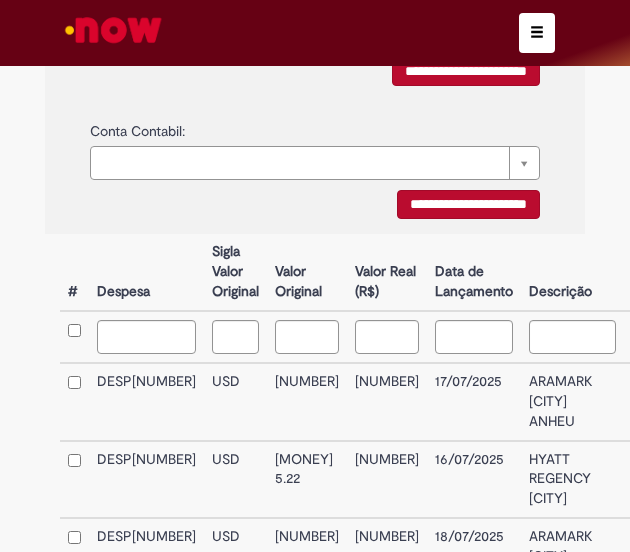 click on "DESP[NUMBER]" at bounding box center (146, 402) 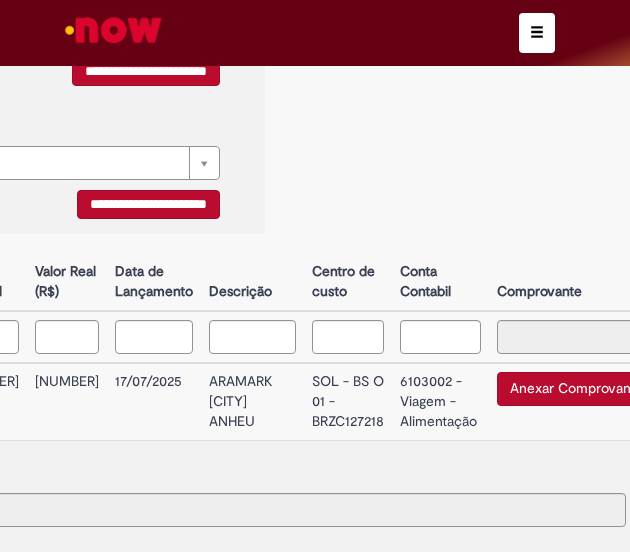 scroll, scrollTop: 759, scrollLeft: 327, axis: both 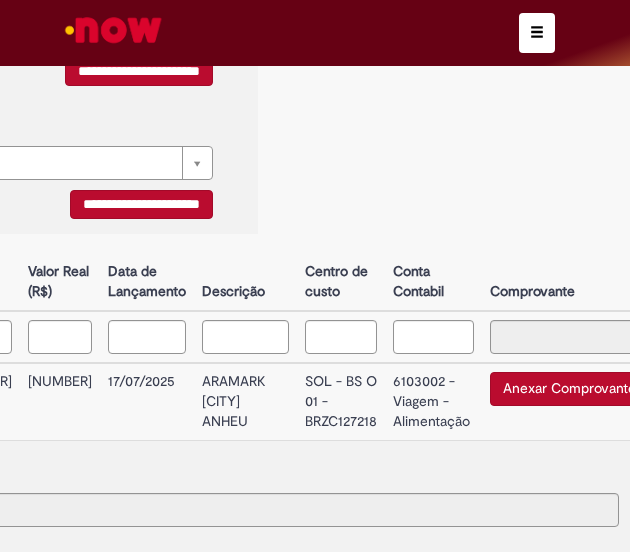 click on "Anexar Comprovante" at bounding box center [569, 389] 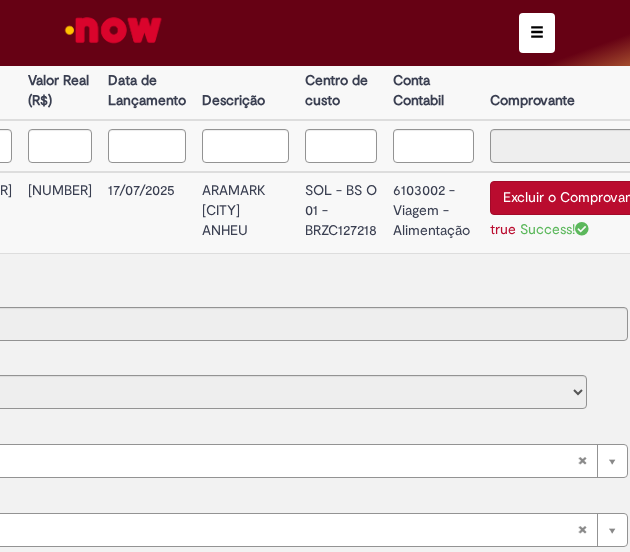 scroll, scrollTop: 1059, scrollLeft: 327, axis: both 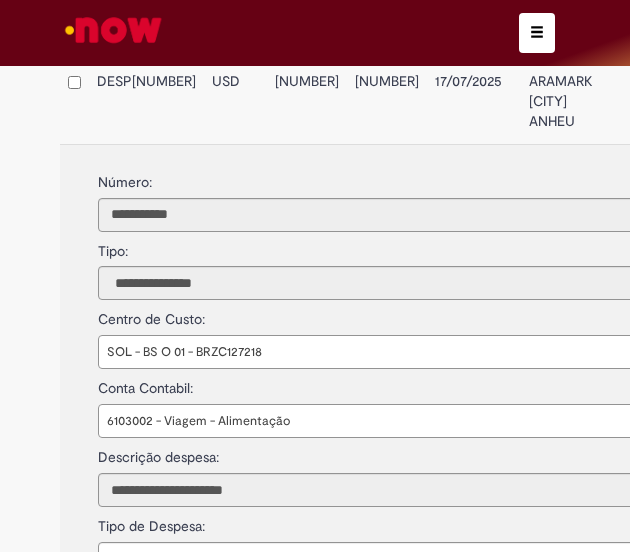 click on "DESP[NUMBER]" at bounding box center (146, 103) 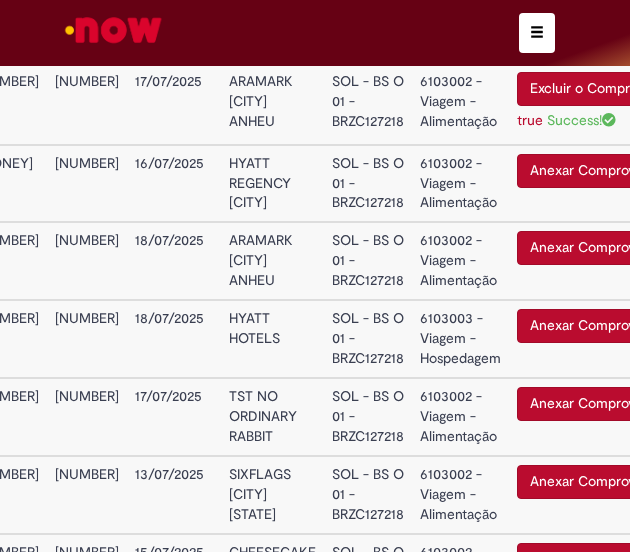scroll, scrollTop: 1059, scrollLeft: 337, axis: both 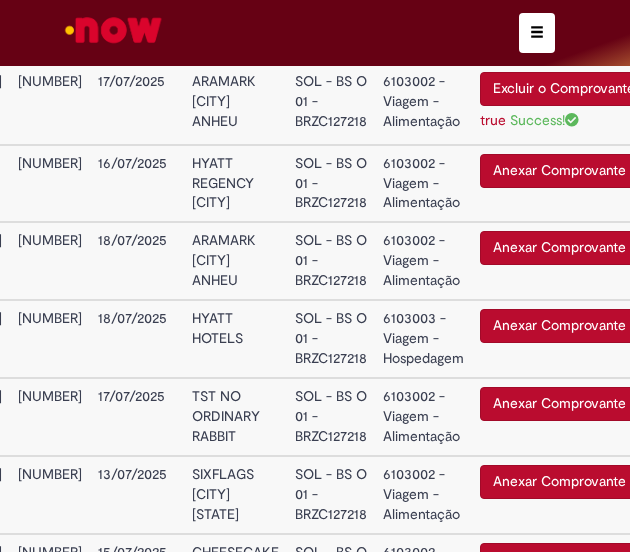 click on "Anexar Comprovante" at bounding box center [559, 171] 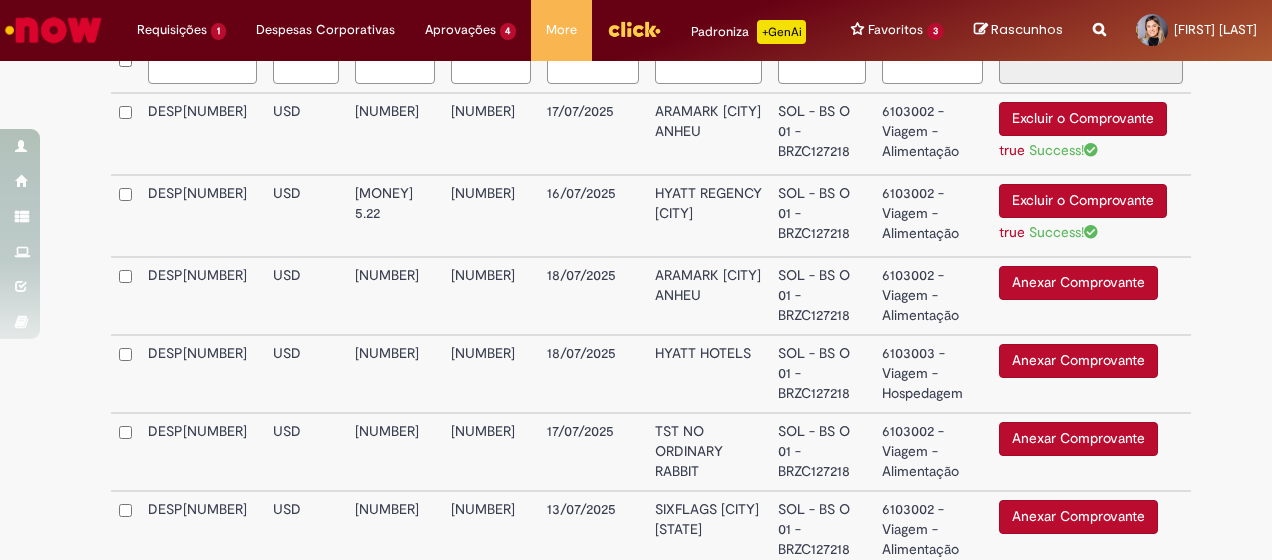 scroll, scrollTop: 659, scrollLeft: 0, axis: vertical 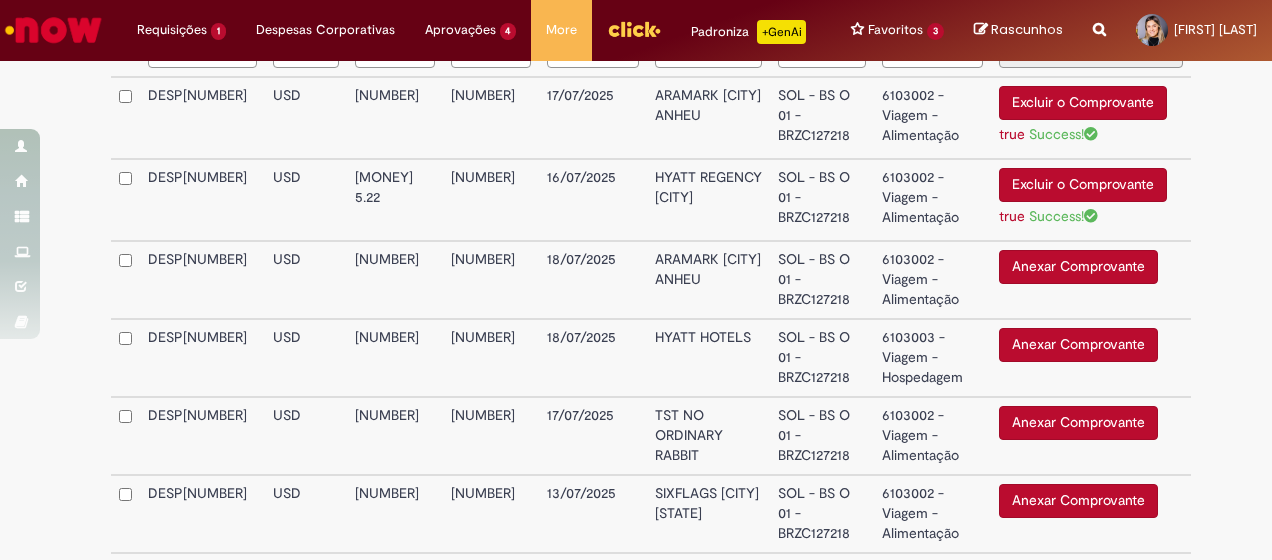 click on "Anexar Comprovante" at bounding box center [1078, 267] 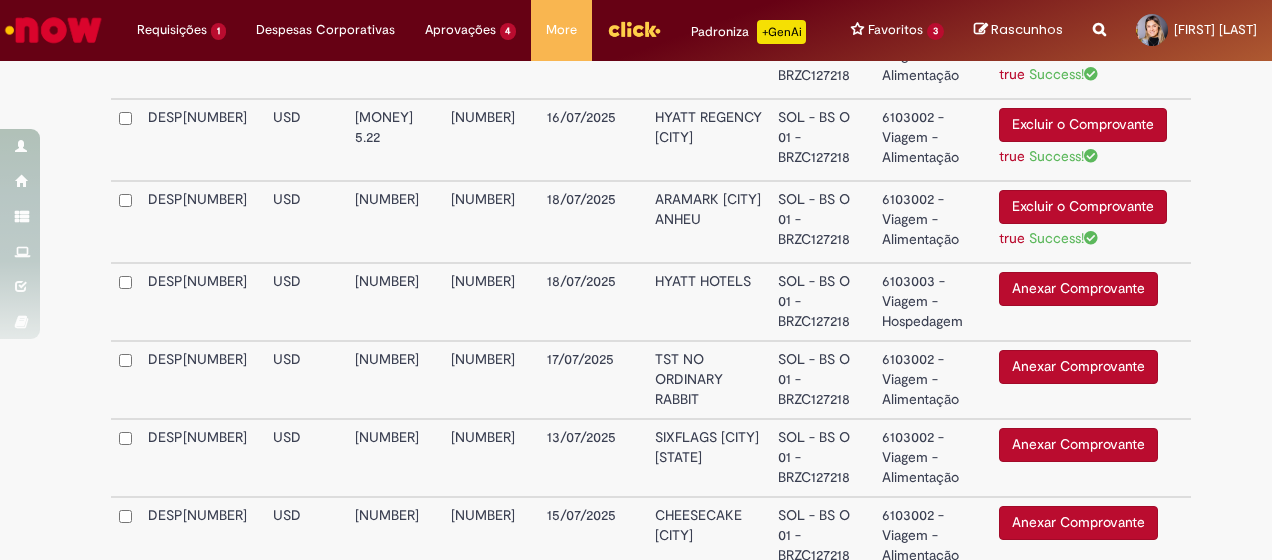 scroll, scrollTop: 759, scrollLeft: 0, axis: vertical 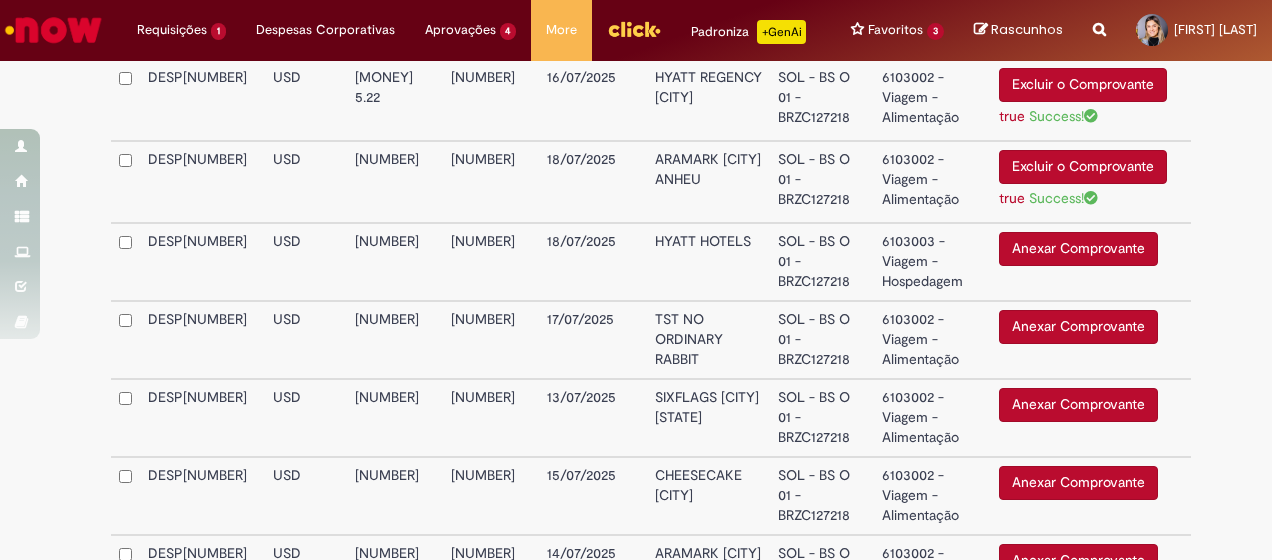 click on "Anexar Comprovante" at bounding box center [1078, 249] 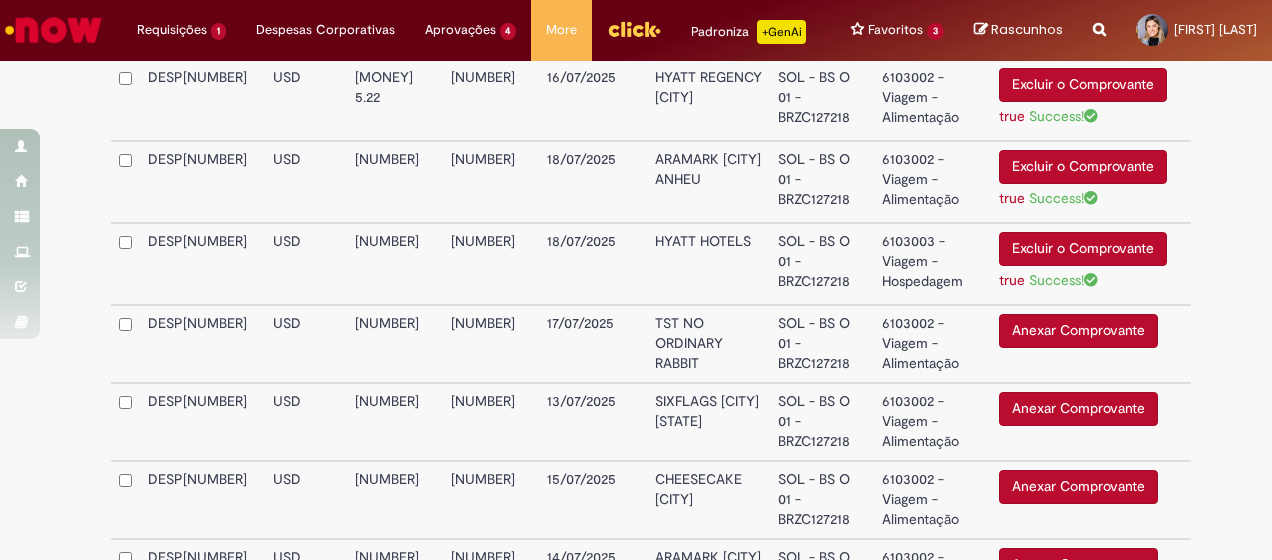 click on "Anexar Comprovante" at bounding box center [1078, 331] 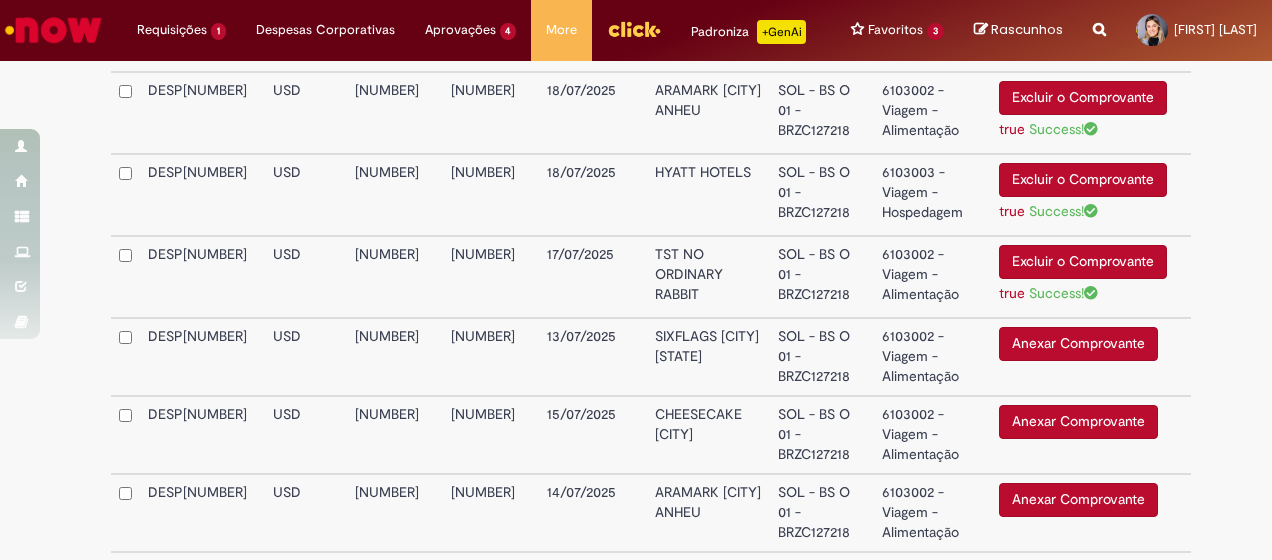 scroll, scrollTop: 859, scrollLeft: 0, axis: vertical 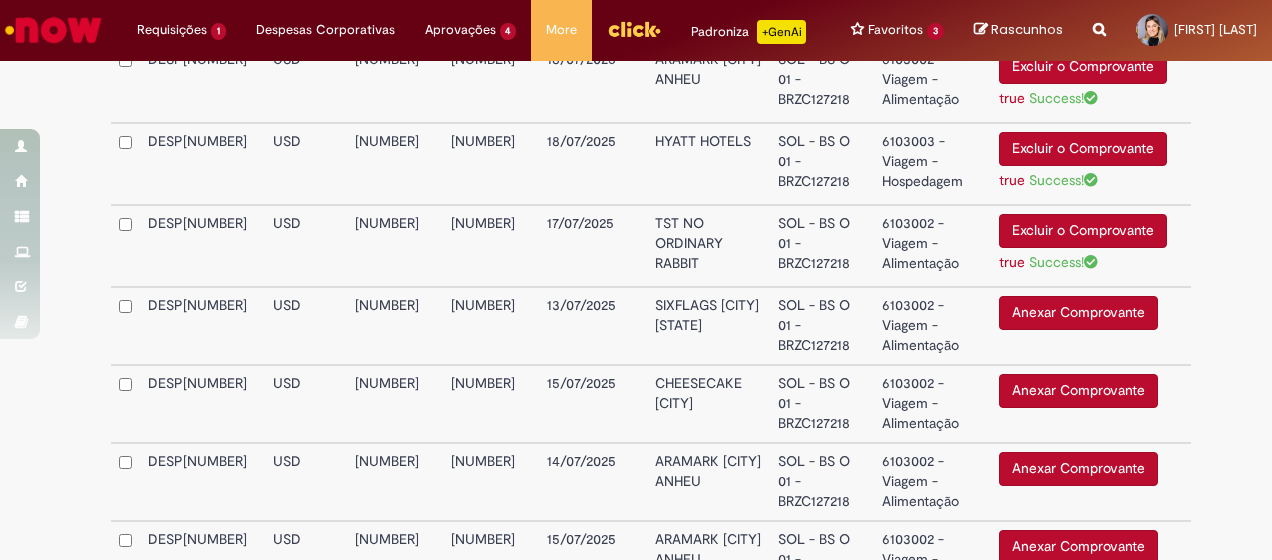 click on "Anexar Comprovante" at bounding box center (1078, 313) 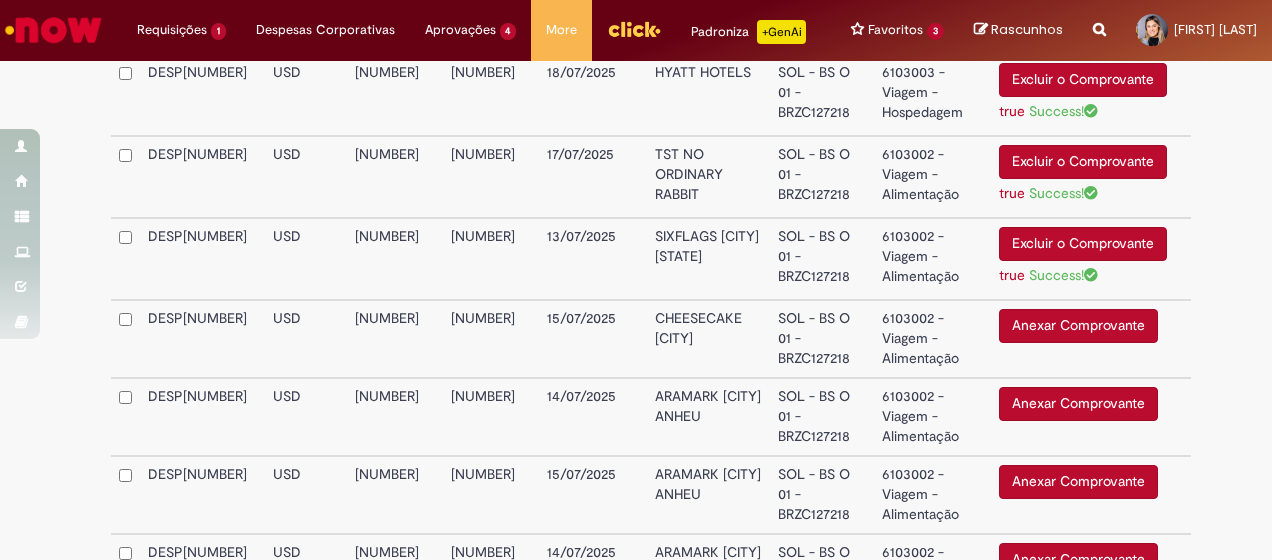scroll, scrollTop: 959, scrollLeft: 0, axis: vertical 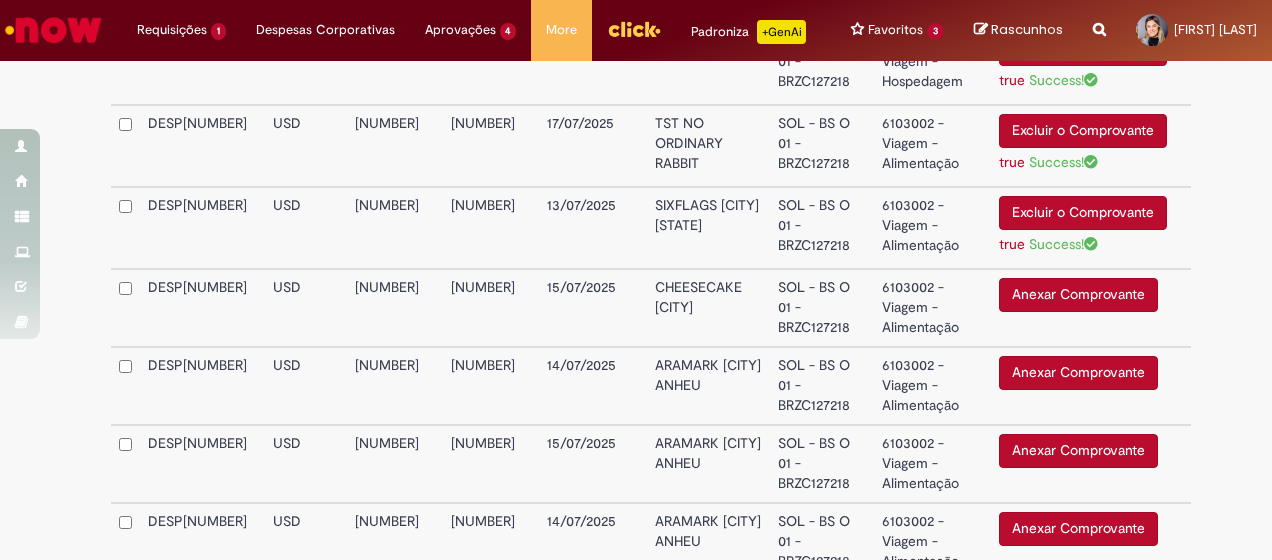 click on "Anexar Comprovante" at bounding box center [1078, 295] 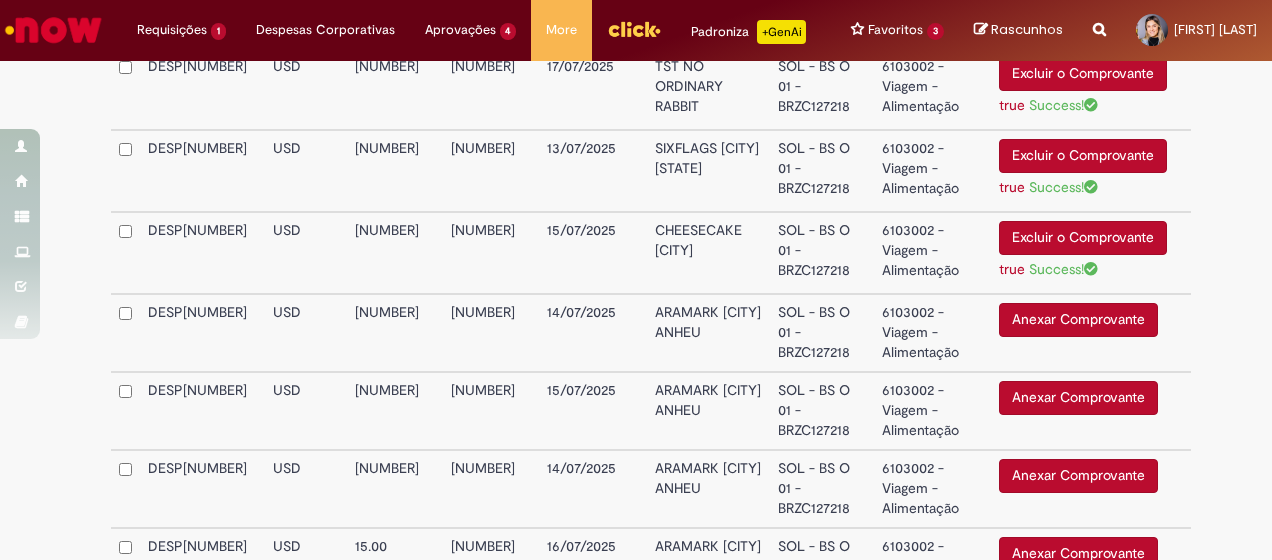 scroll, scrollTop: 1059, scrollLeft: 0, axis: vertical 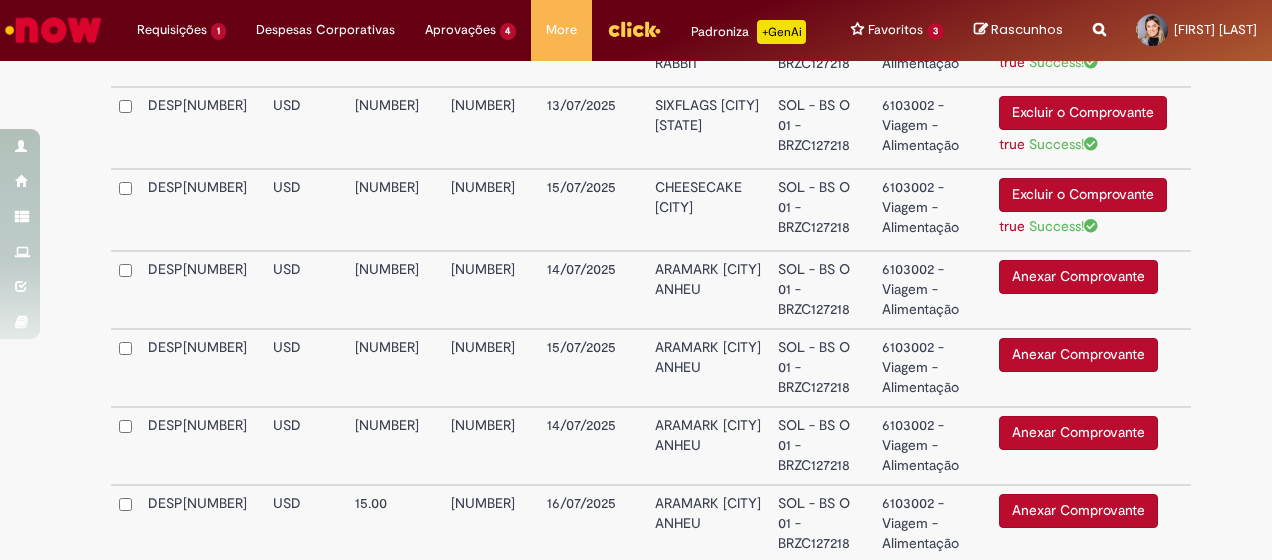 click on "Anexar Comprovante" at bounding box center [1078, 355] 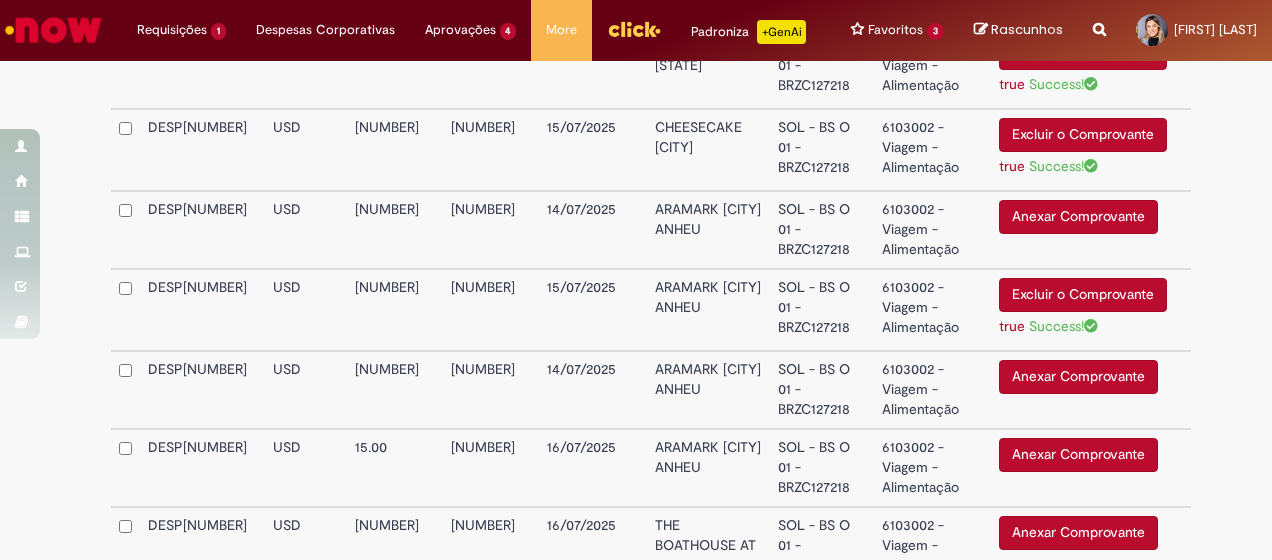 scroll, scrollTop: 1159, scrollLeft: 0, axis: vertical 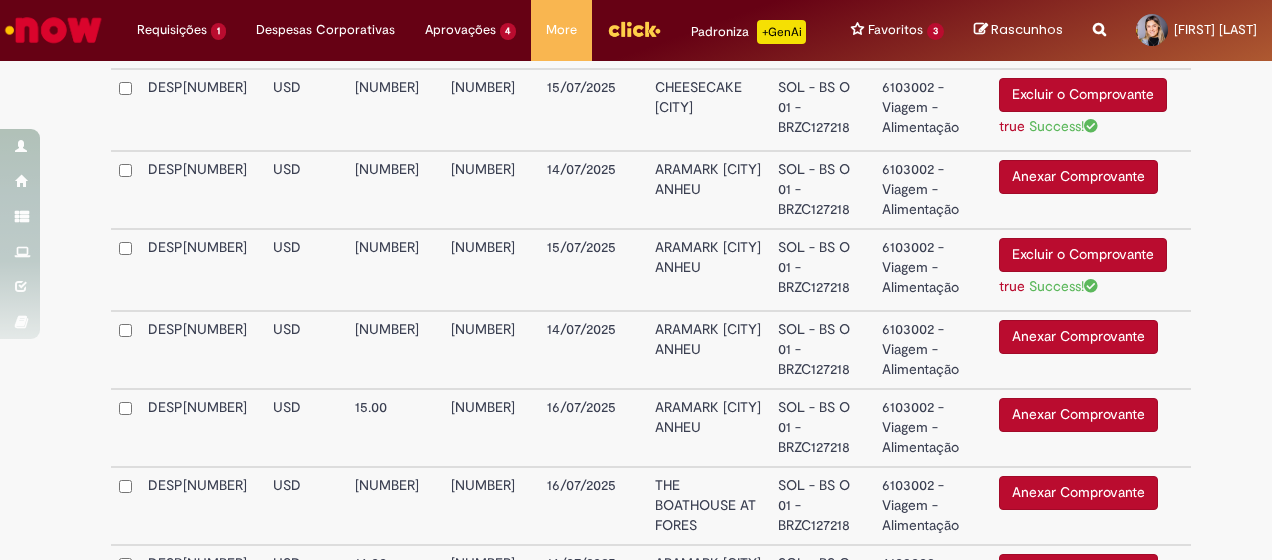 click on "Anexar Comprovante" at bounding box center (1078, 337) 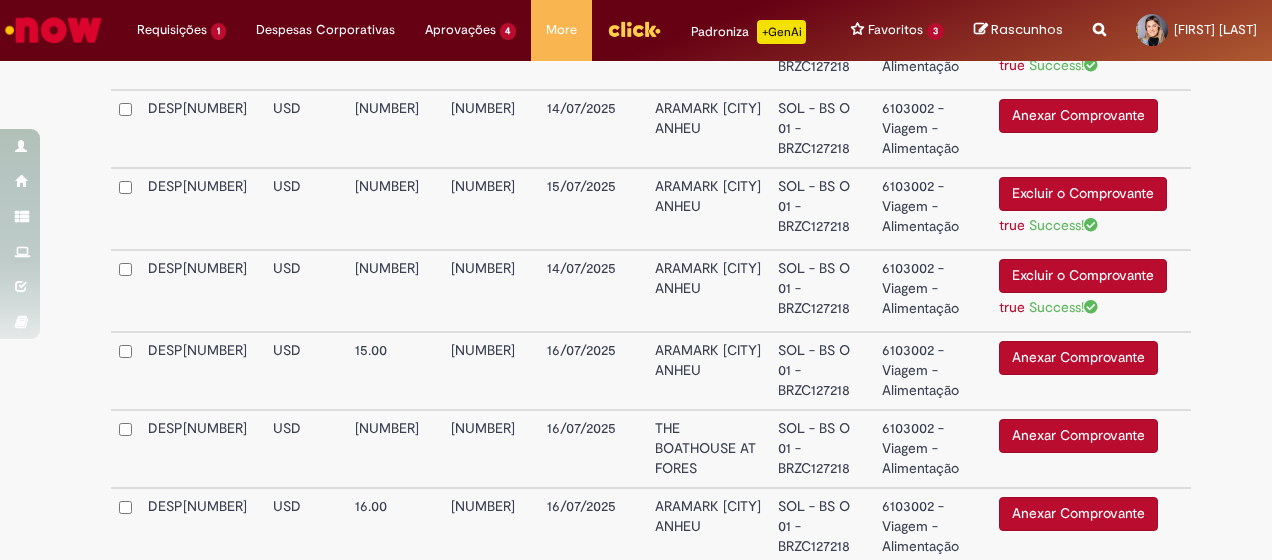 scroll, scrollTop: 1259, scrollLeft: 0, axis: vertical 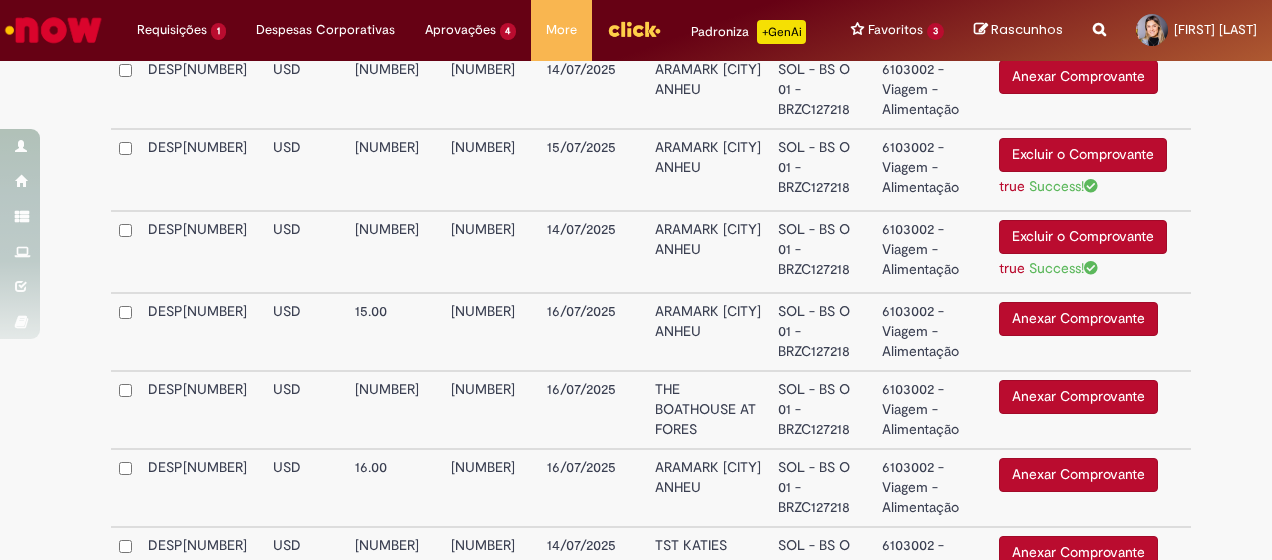 click on "Anexar Comprovante" at bounding box center (1078, 319) 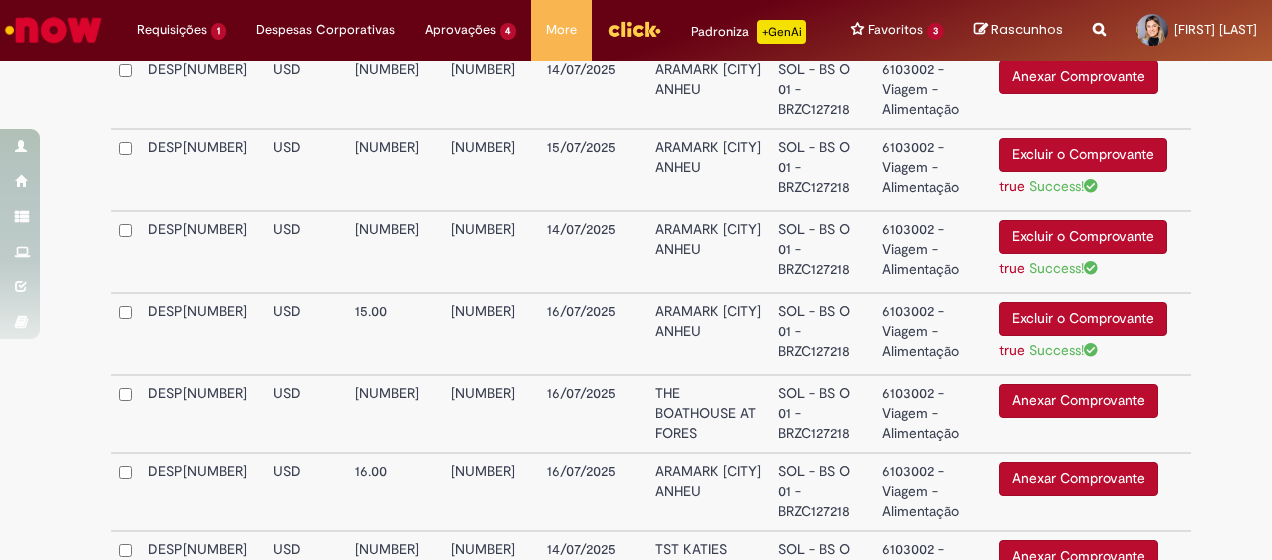 click on "Anexar Comprovante" at bounding box center [1078, 479] 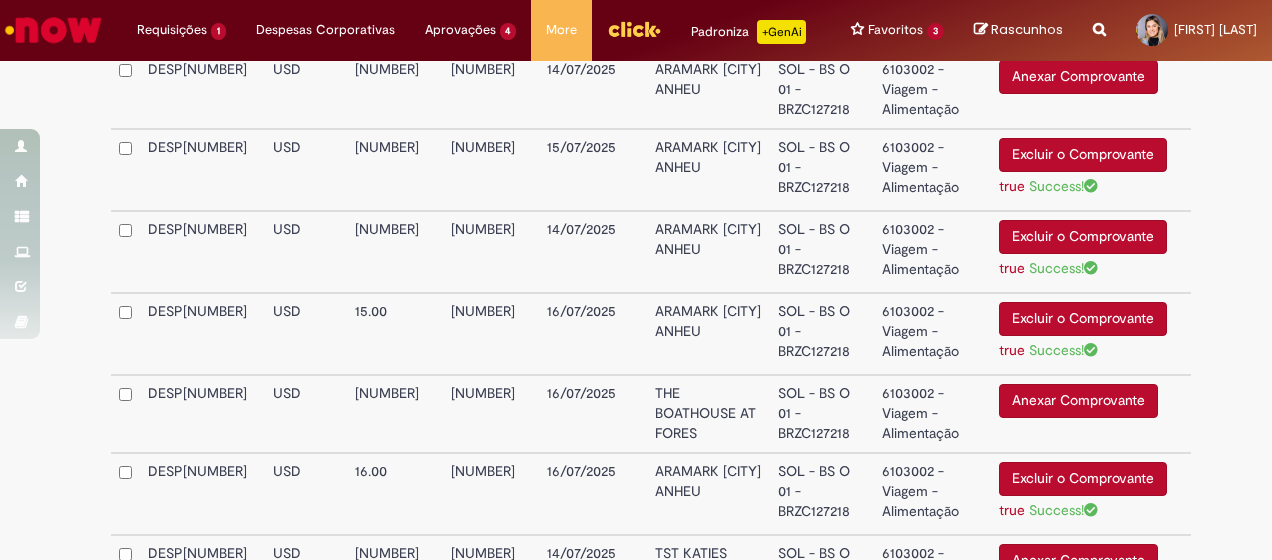 click on "Anexar Comprovante" at bounding box center (1078, 401) 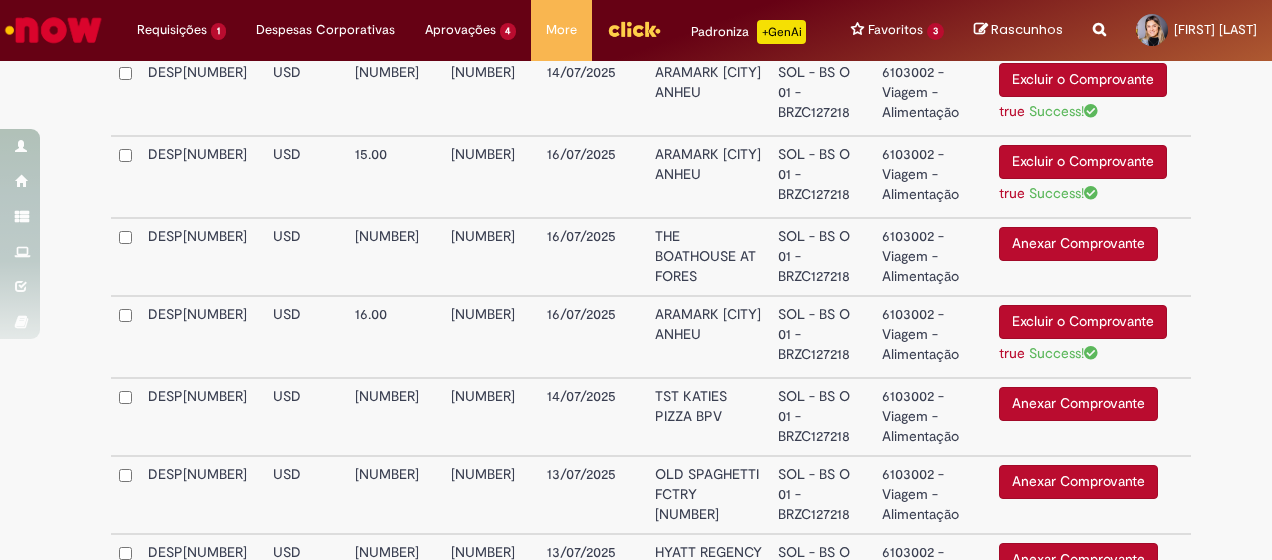 scroll, scrollTop: 1459, scrollLeft: 0, axis: vertical 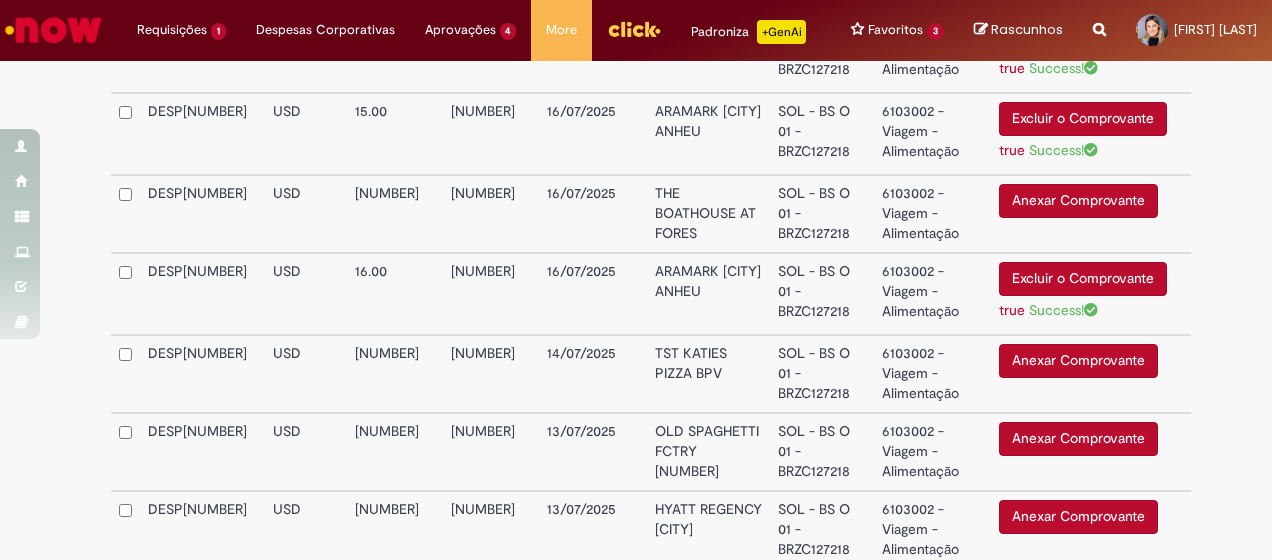 click on "Anexar Comprovante" at bounding box center [1078, 361] 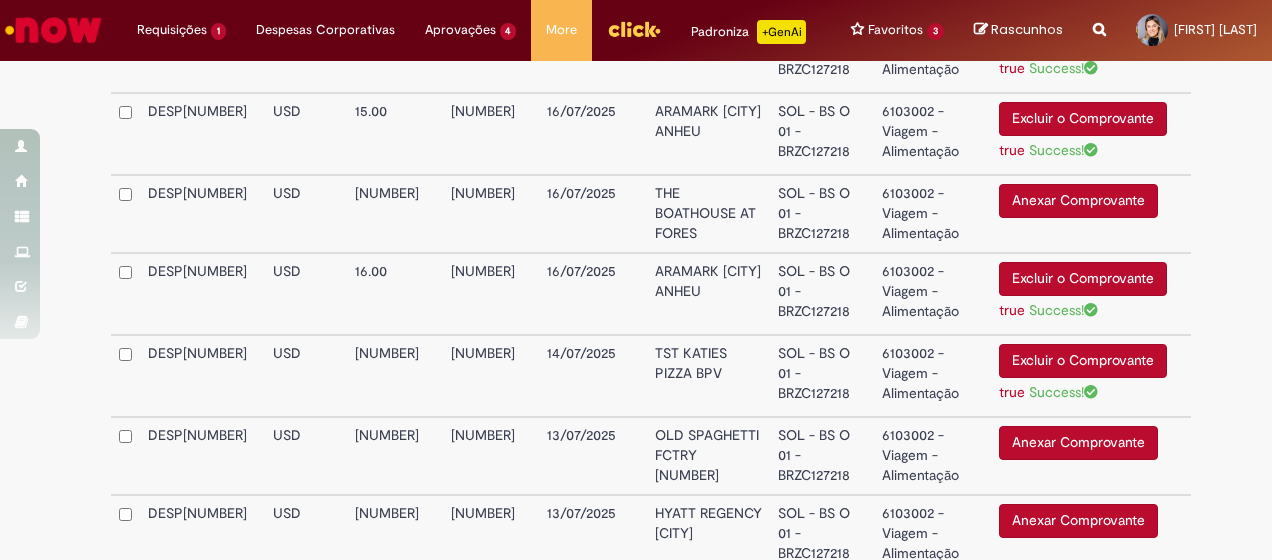 scroll, scrollTop: 1559, scrollLeft: 0, axis: vertical 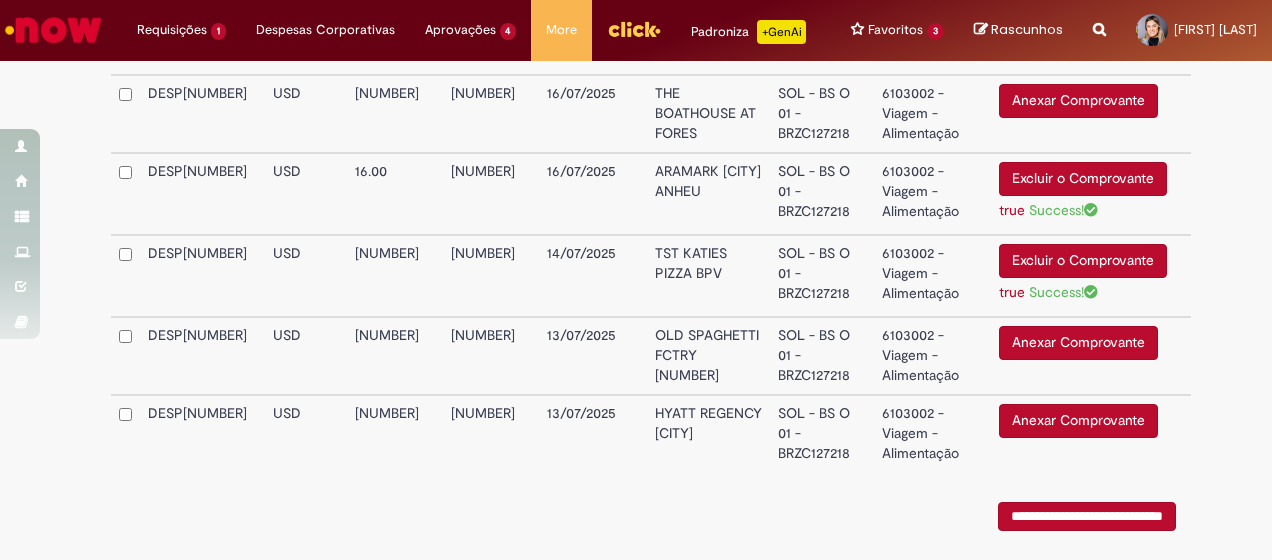 click on "Anexar Comprovante" at bounding box center (1078, 343) 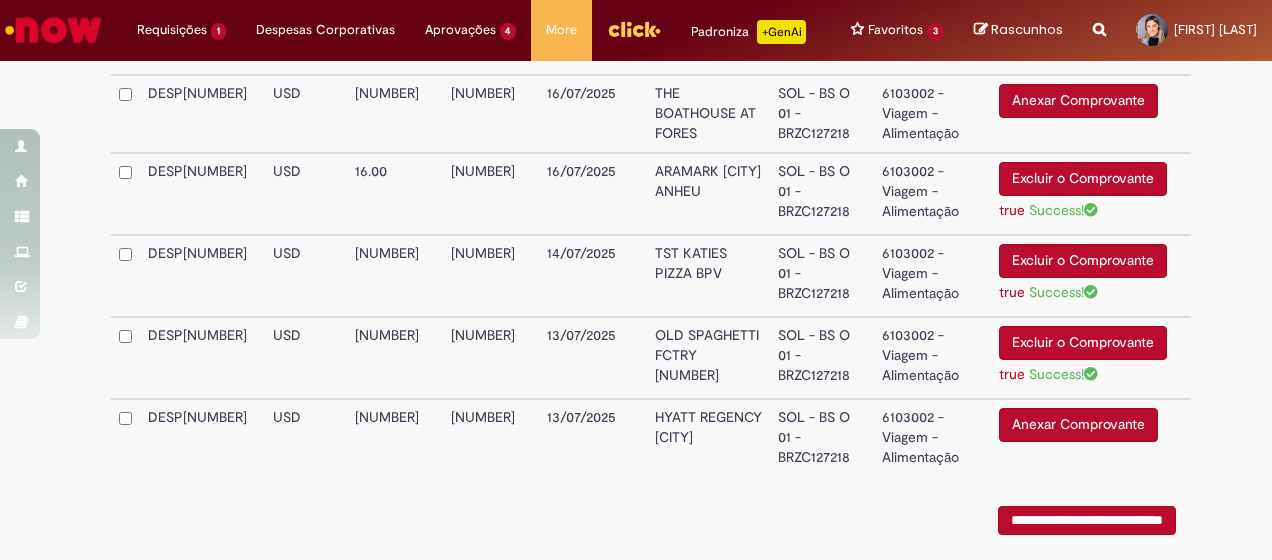 click on "Anexar Comprovante" at bounding box center (1078, 425) 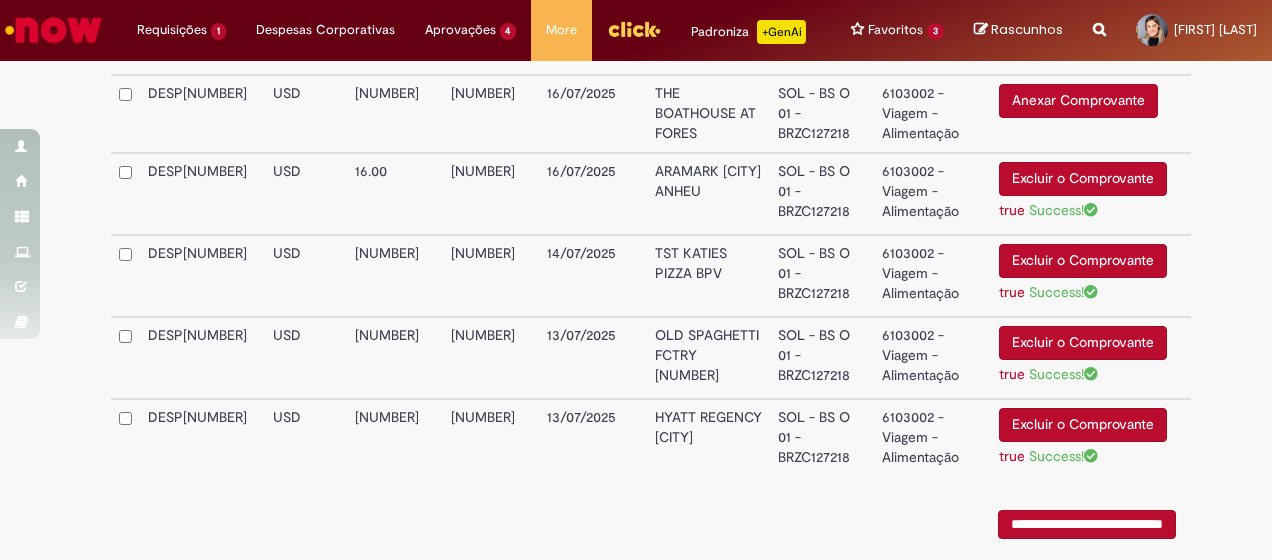 click on "6103002 - Viagem - Alimentação" at bounding box center (932, 439) 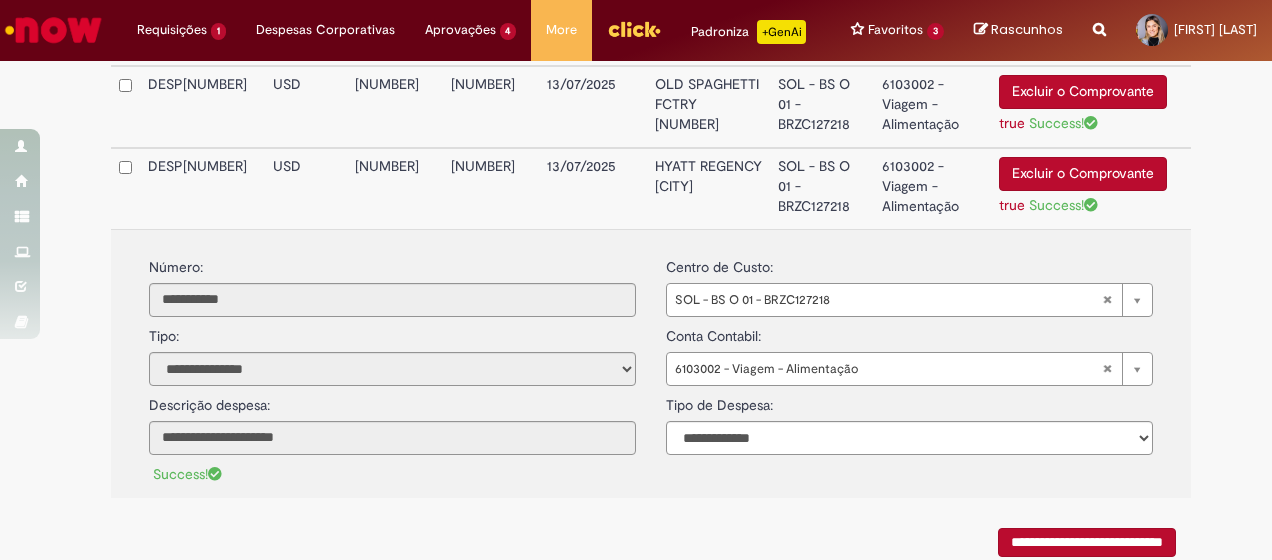 scroll, scrollTop: 1692, scrollLeft: 0, axis: vertical 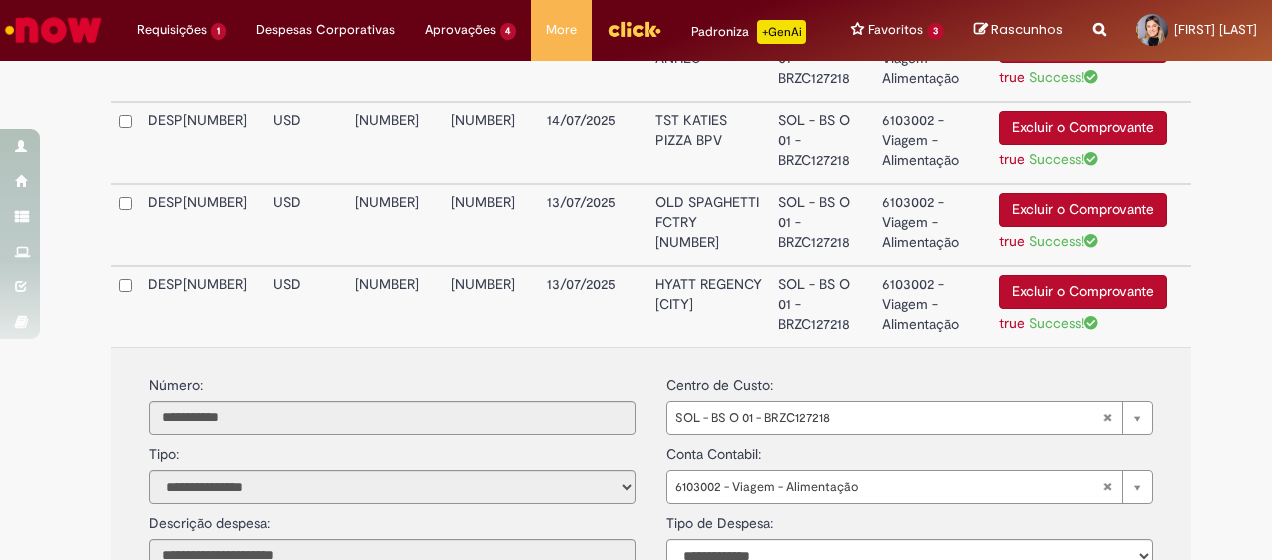 click on "6103002 - Viagem - Alimentação" at bounding box center (932, 306) 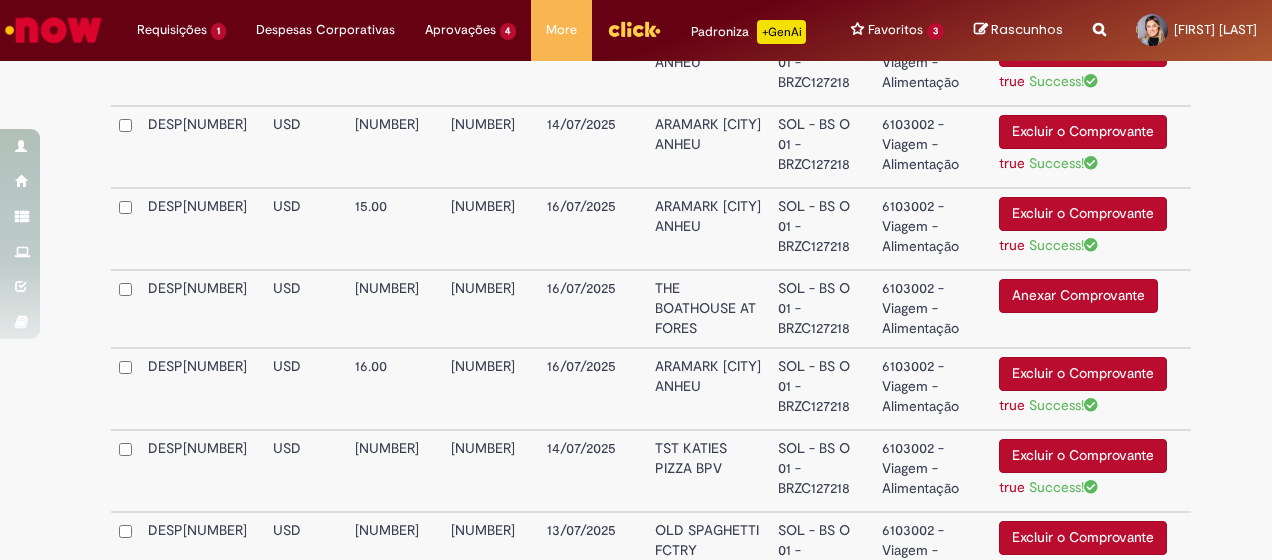 scroll, scrollTop: 1324, scrollLeft: 0, axis: vertical 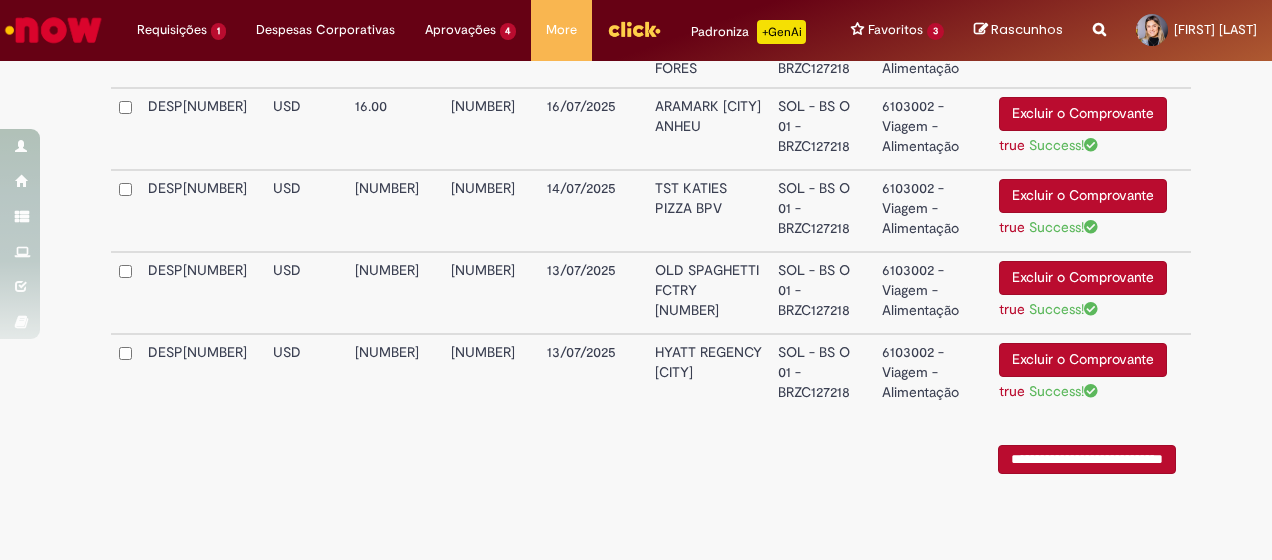 click on "[NUMBER]" at bounding box center [395, 293] 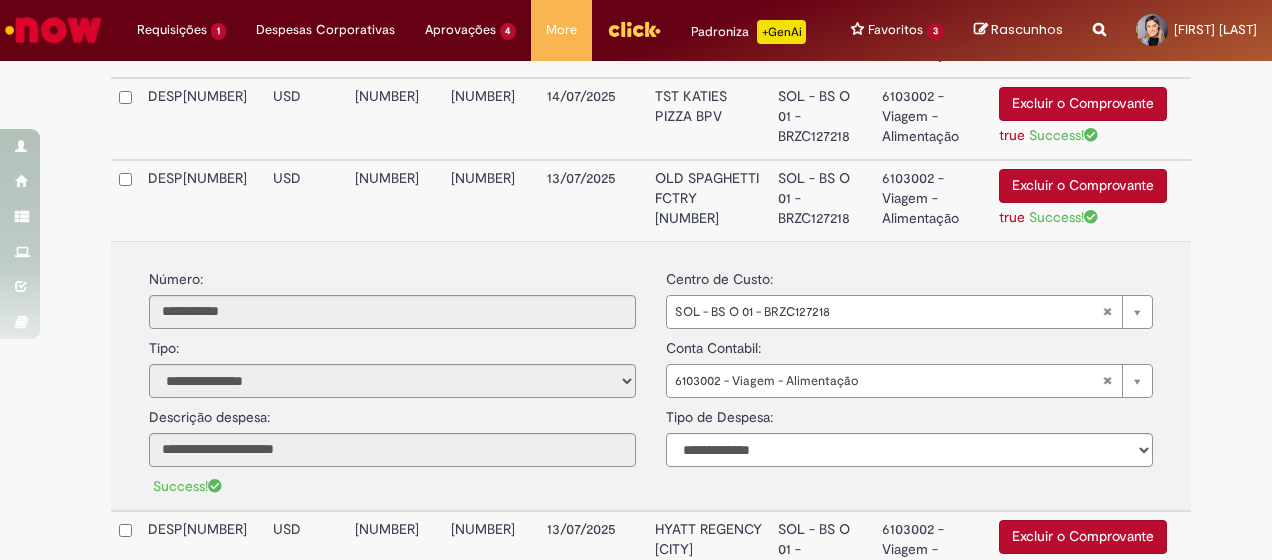 scroll, scrollTop: 1824, scrollLeft: 0, axis: vertical 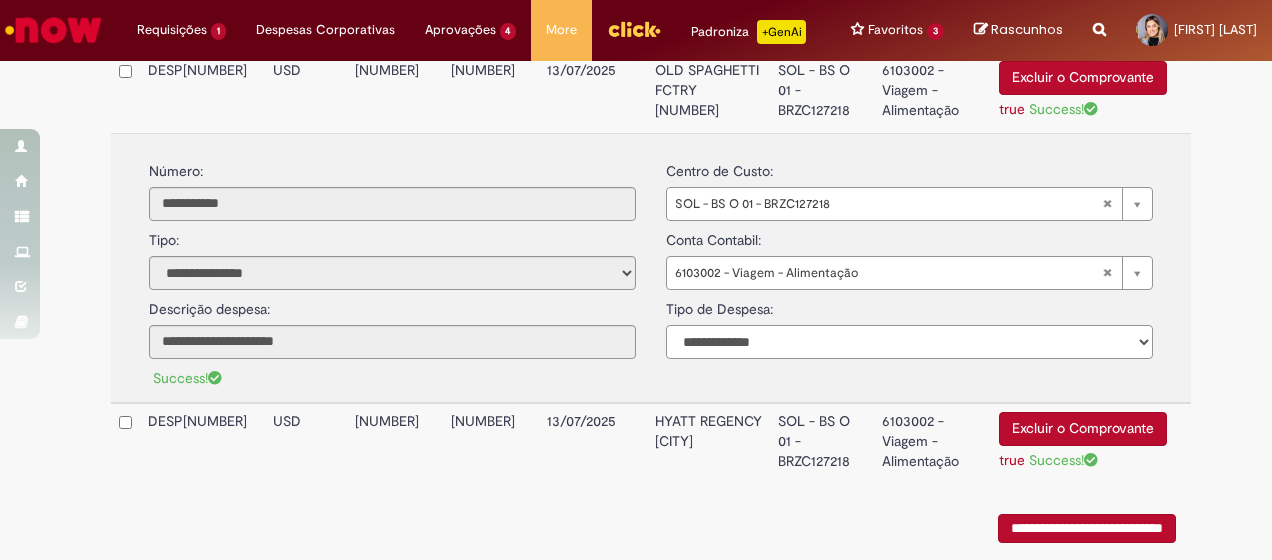 click on "**********" at bounding box center (909, 342) 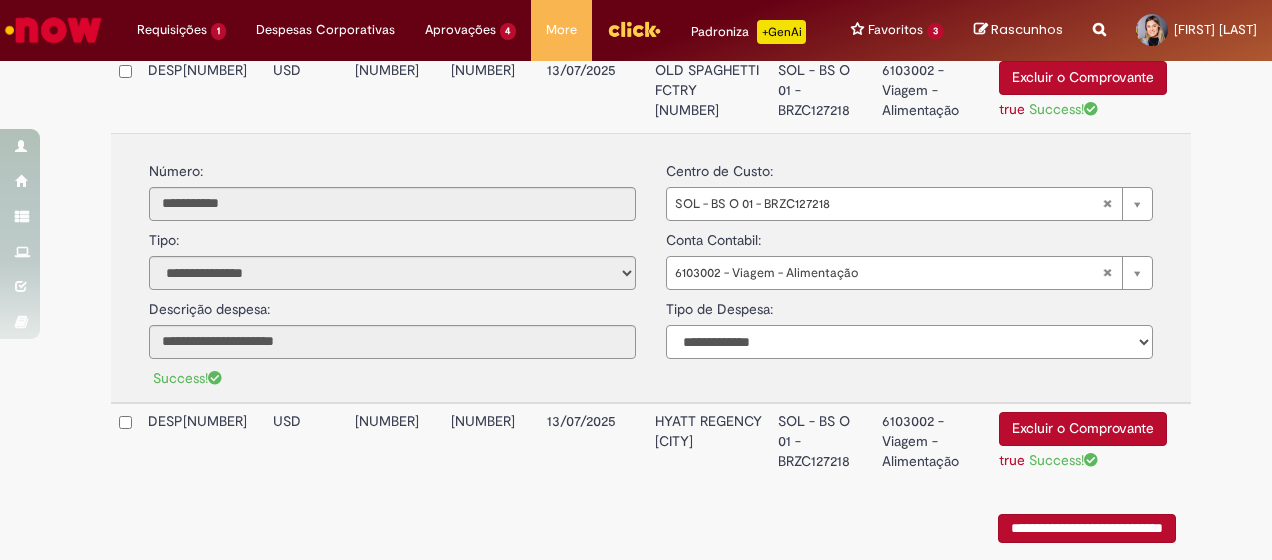 select on "*" 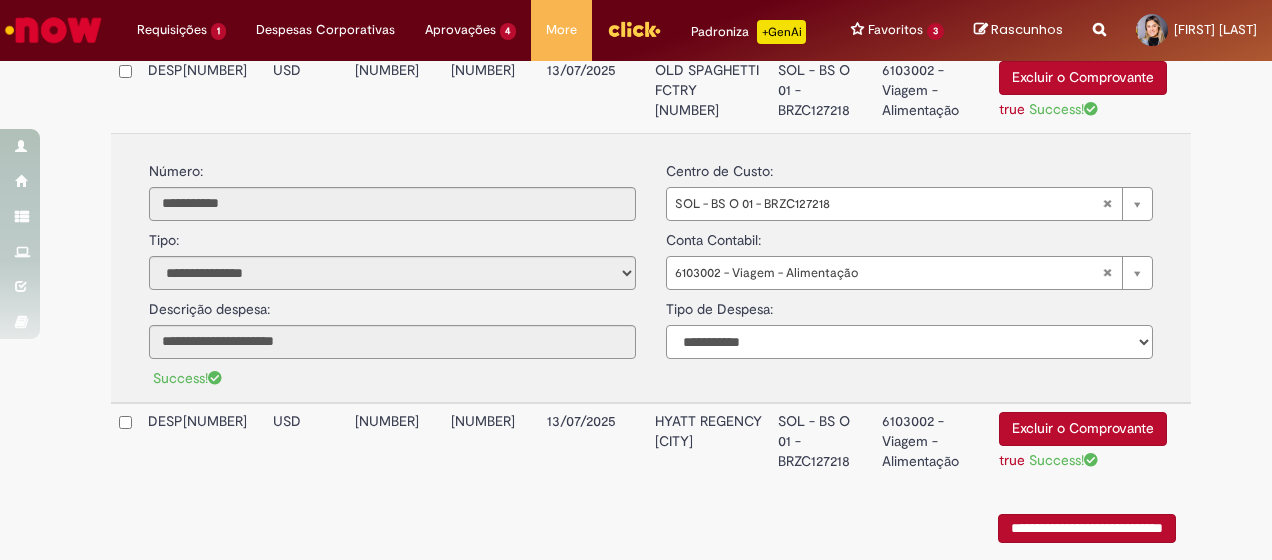 click on "**********" at bounding box center (909, 342) 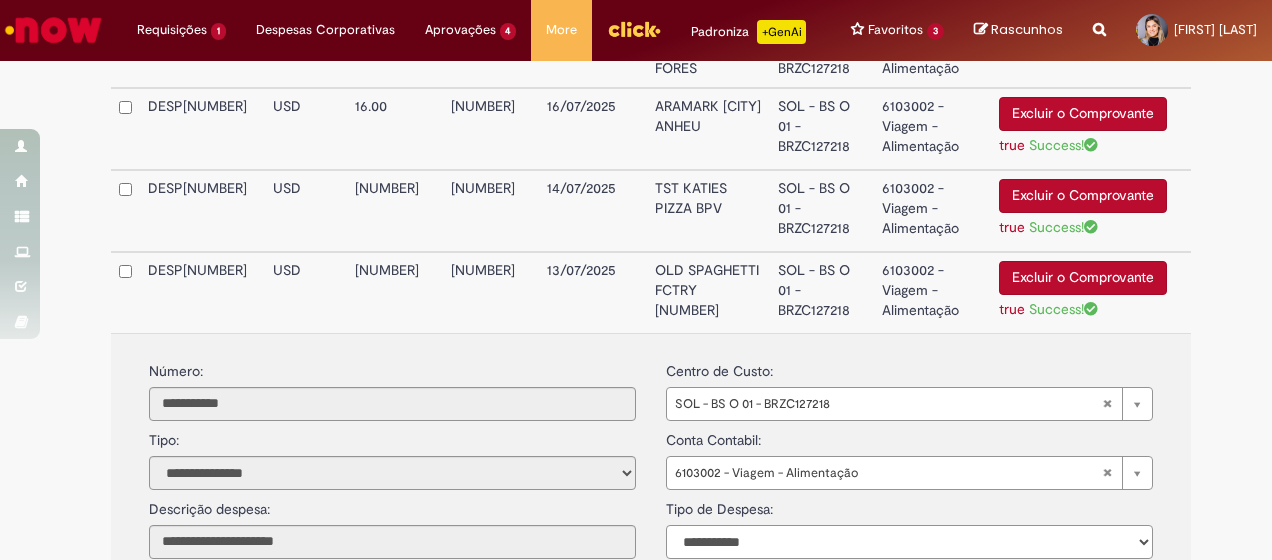 scroll, scrollTop: 1624, scrollLeft: 0, axis: vertical 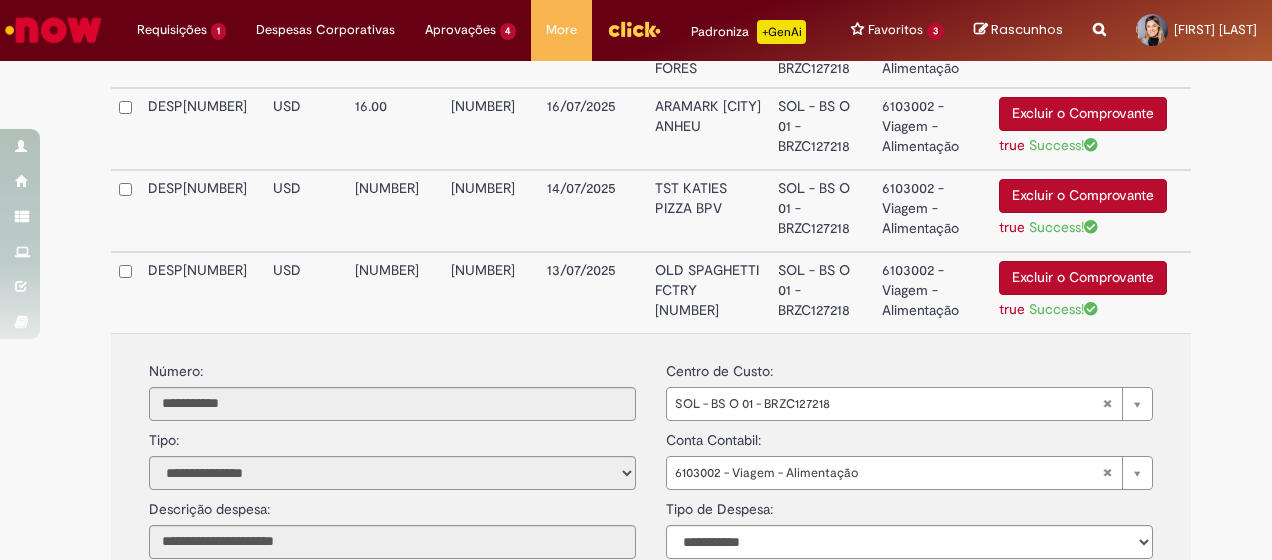 click on "SOL - BS O 01 - BRZC127218" at bounding box center [822, 211] 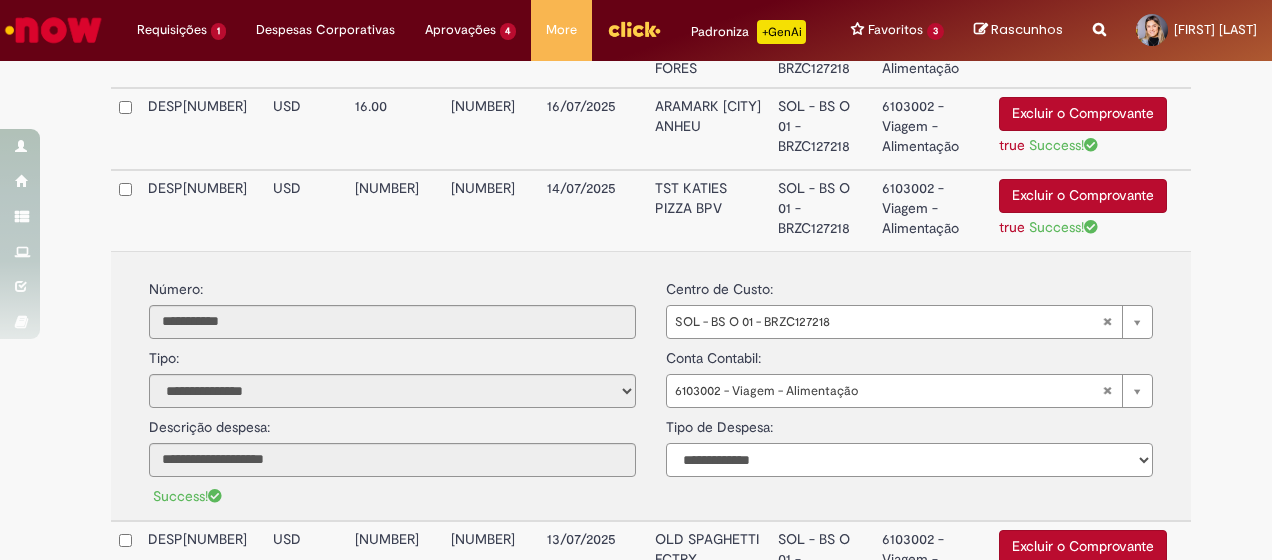 click on "**********" at bounding box center (909, 460) 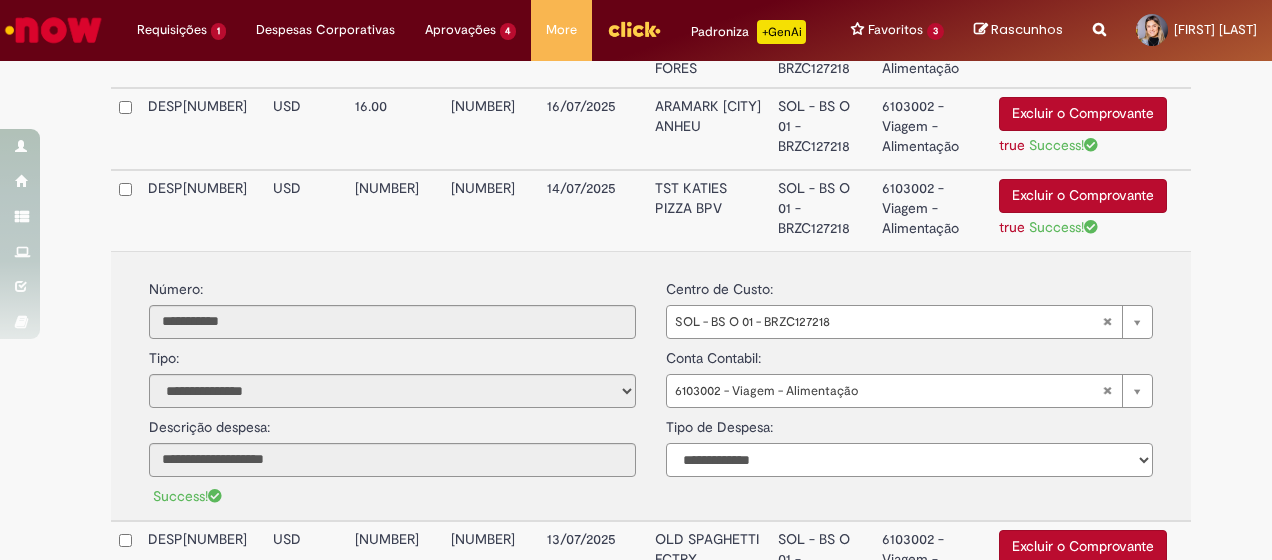 select on "*" 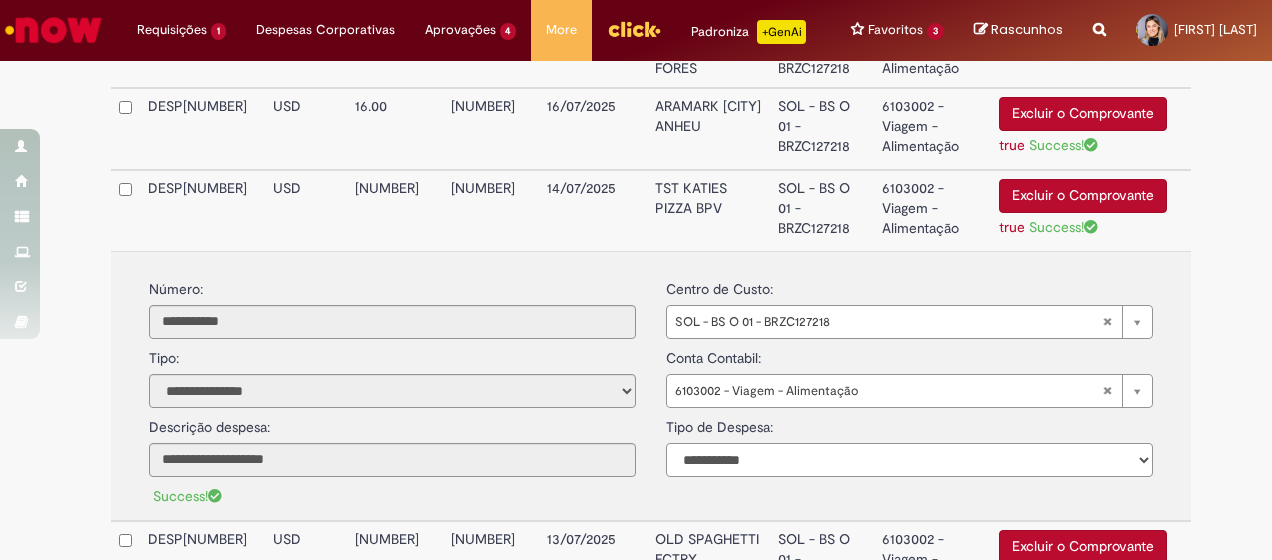 click on "**********" at bounding box center [909, 460] 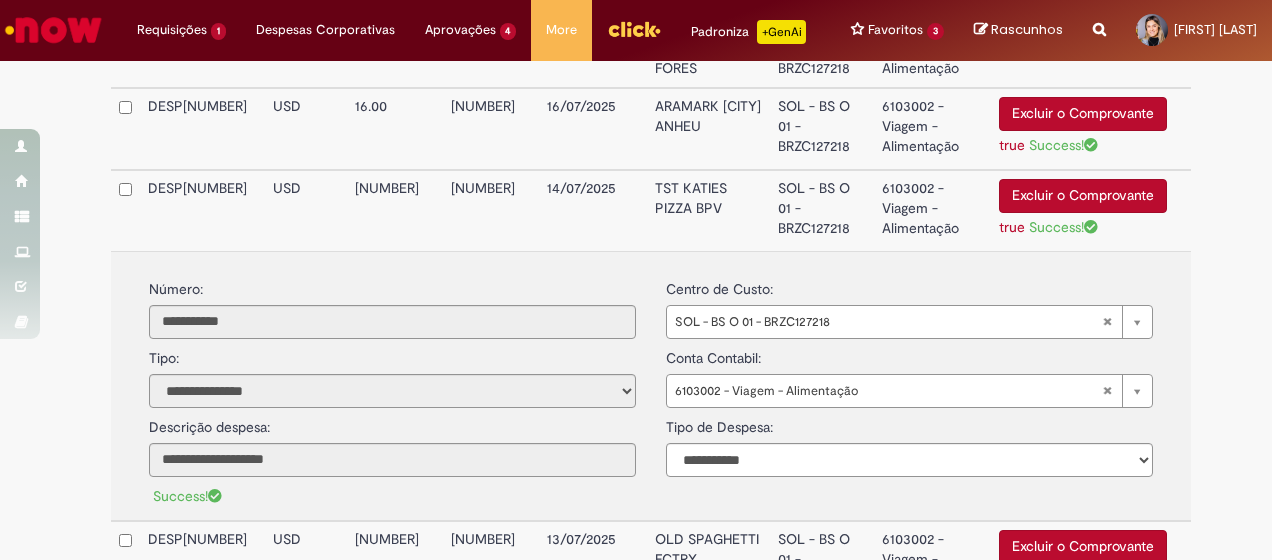 click on "ARAMARK [CITY] ANHEU" at bounding box center [708, 129] 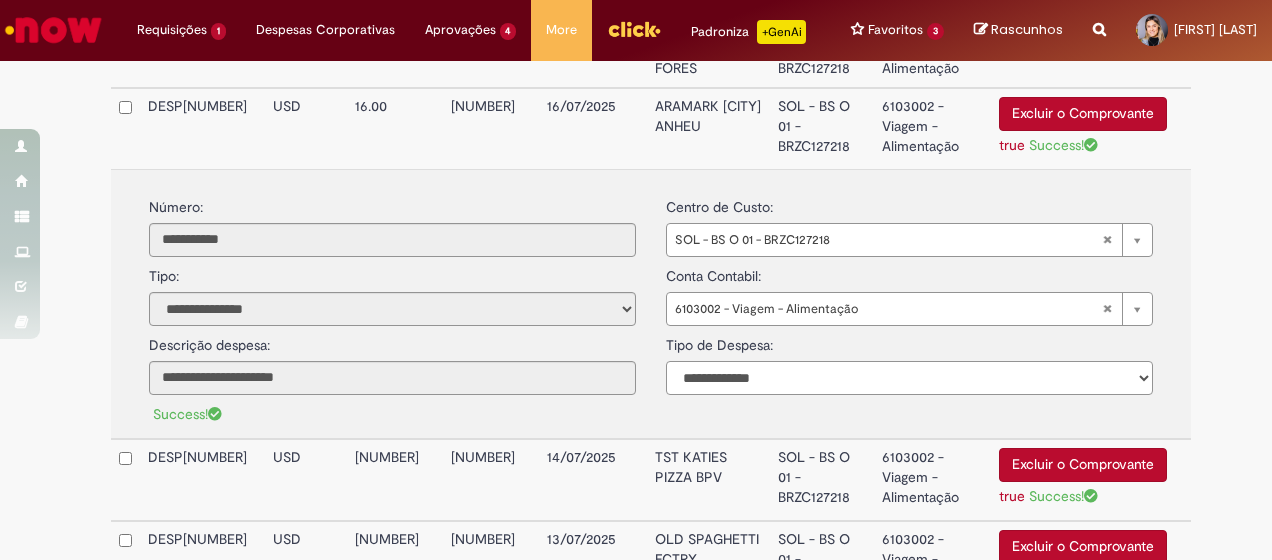 click on "**********" at bounding box center (909, 378) 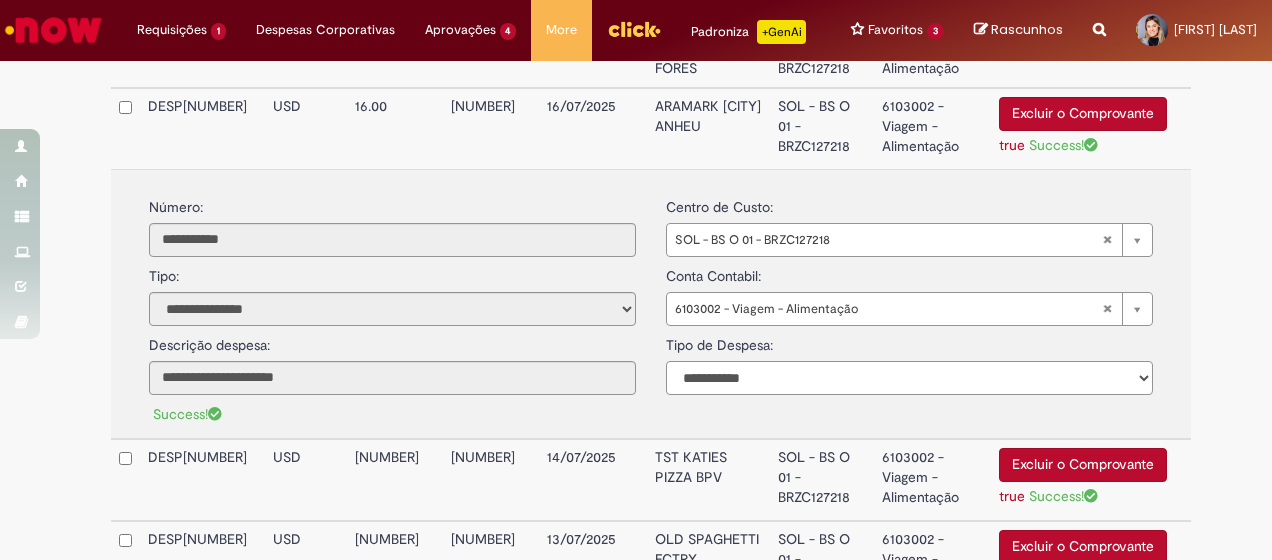 click on "**********" at bounding box center (909, 378) 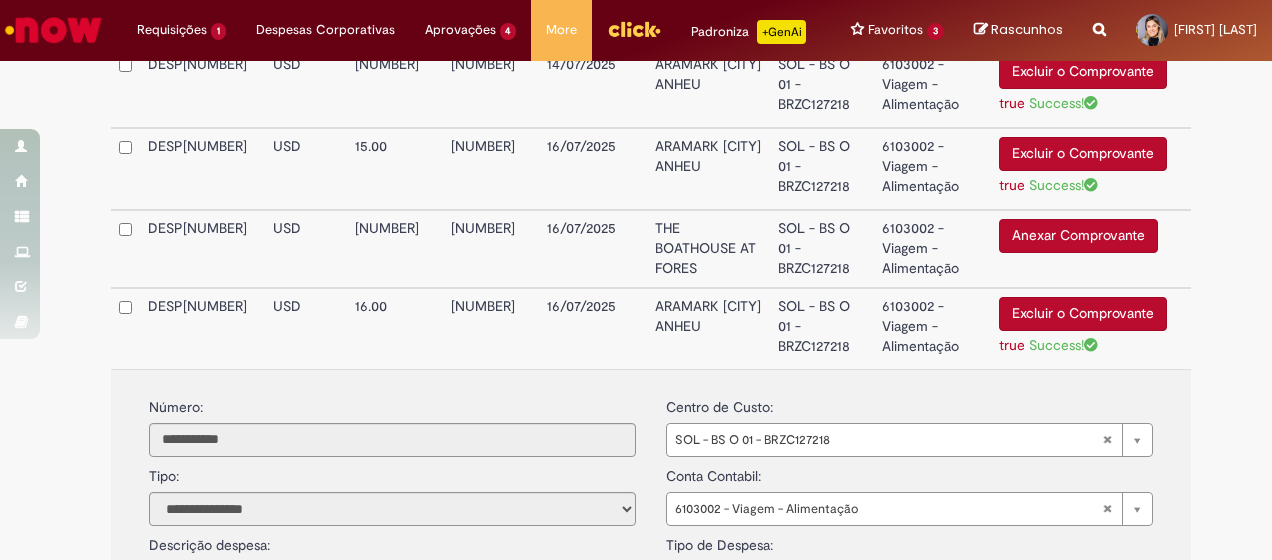 click on "SOL - BS O 01 - BRZC127218" at bounding box center (822, 249) 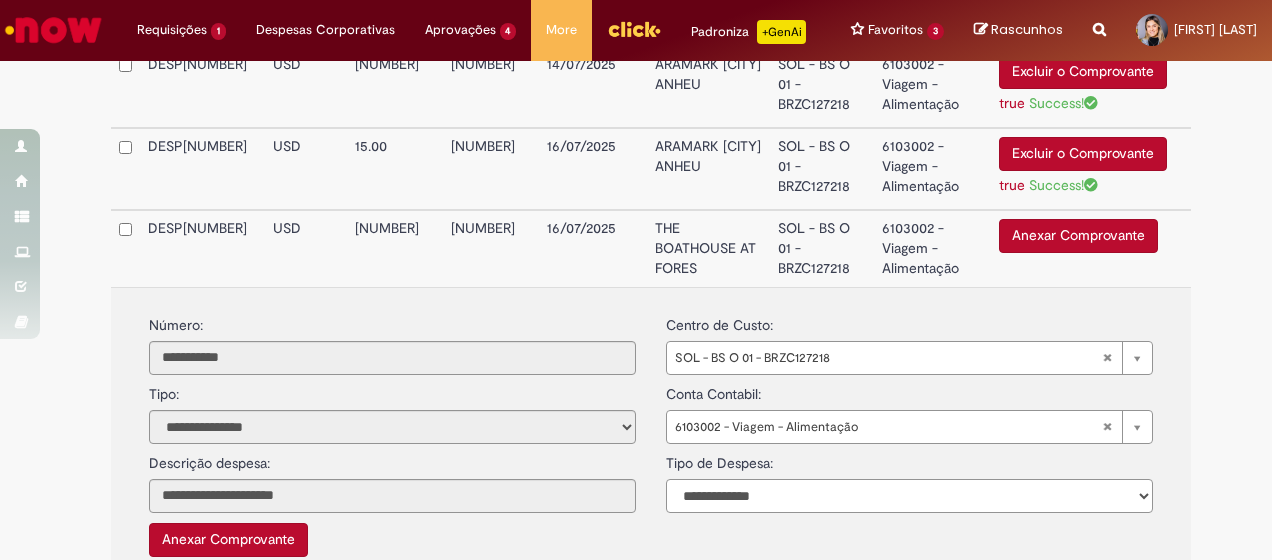 click on "**********" at bounding box center [909, 496] 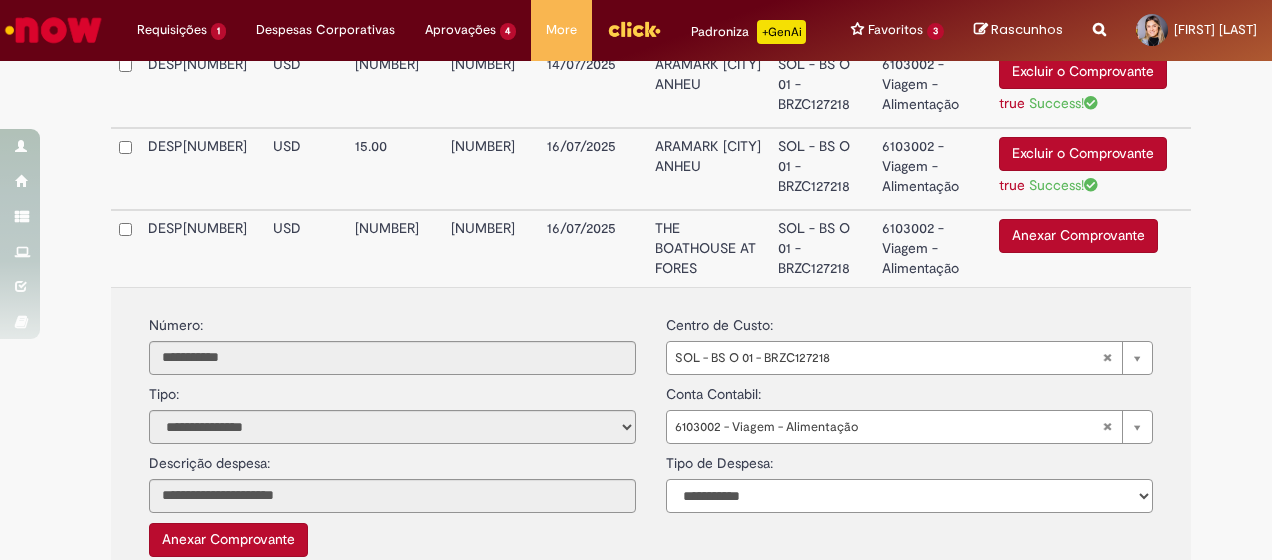 click on "**********" at bounding box center (909, 496) 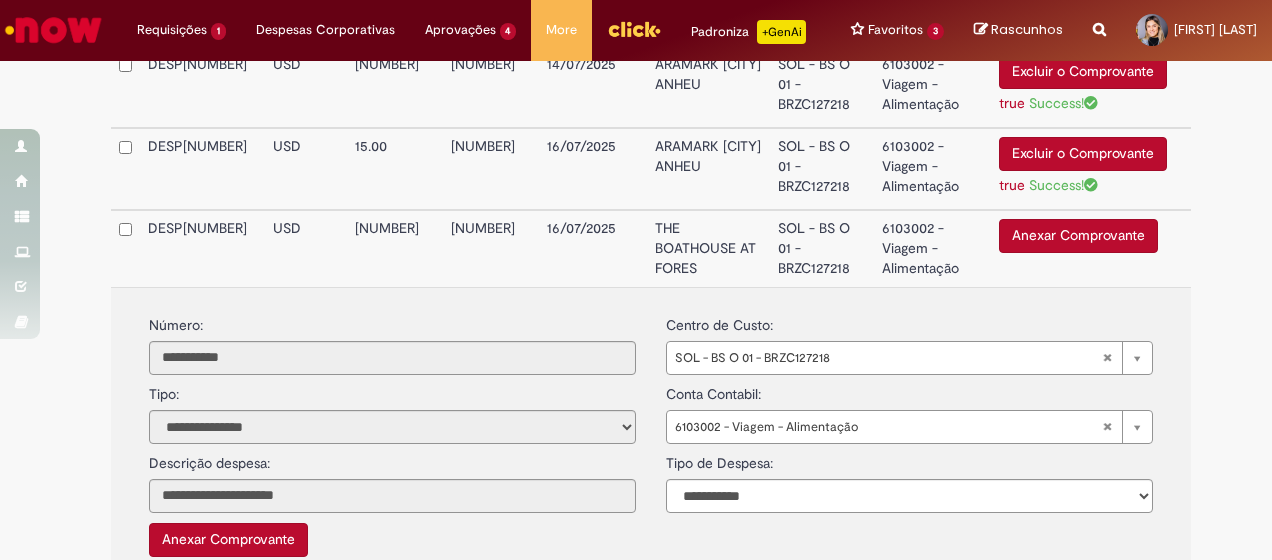 click on "ARAMARK [CITY] ANHEU" at bounding box center [708, 169] 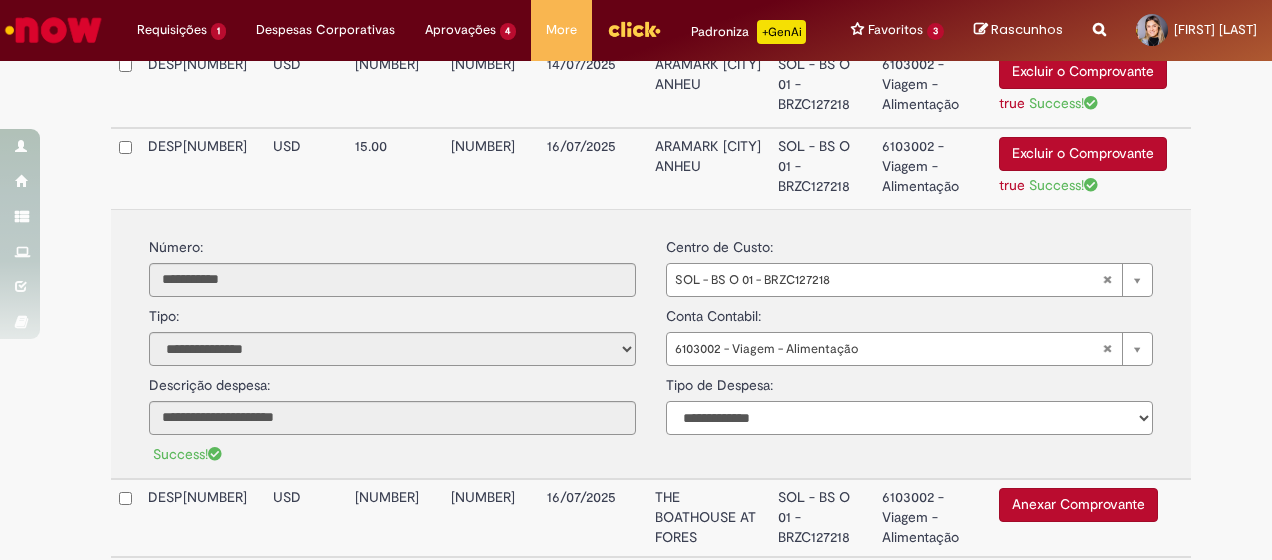 click on "**********" at bounding box center [909, 418] 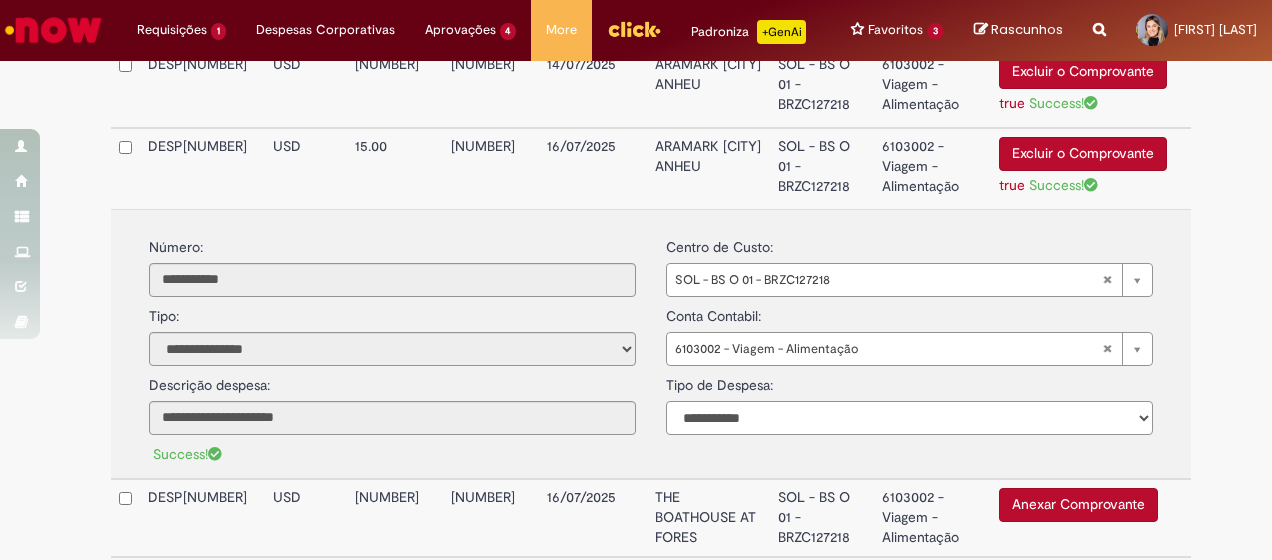 click on "**********" at bounding box center [909, 418] 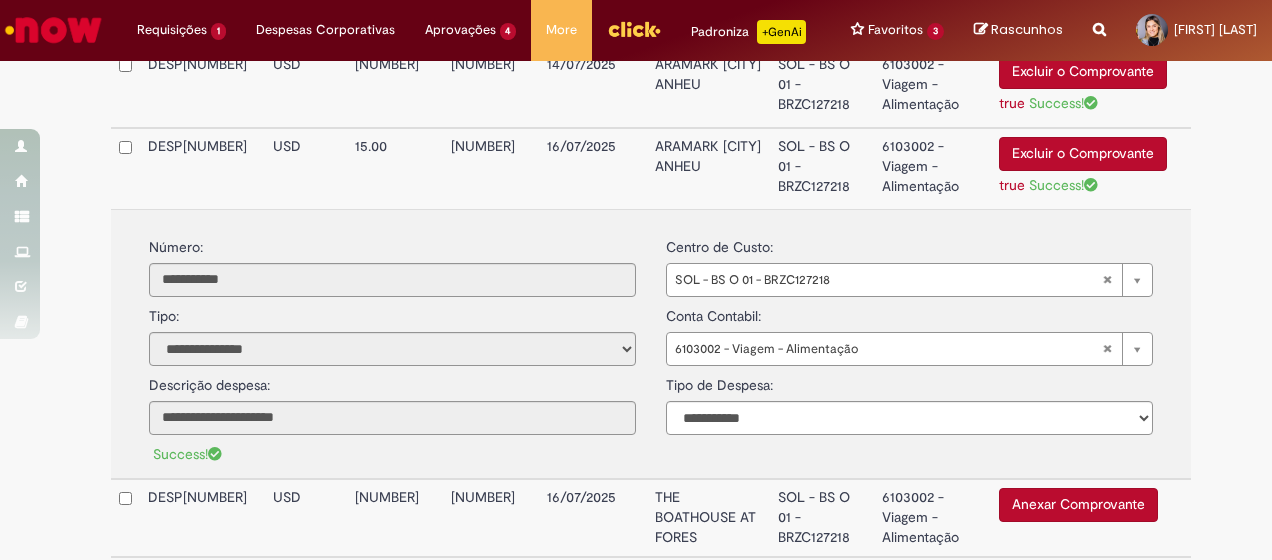 click on "ARAMARK [CITY] ANHEU" at bounding box center [708, 87] 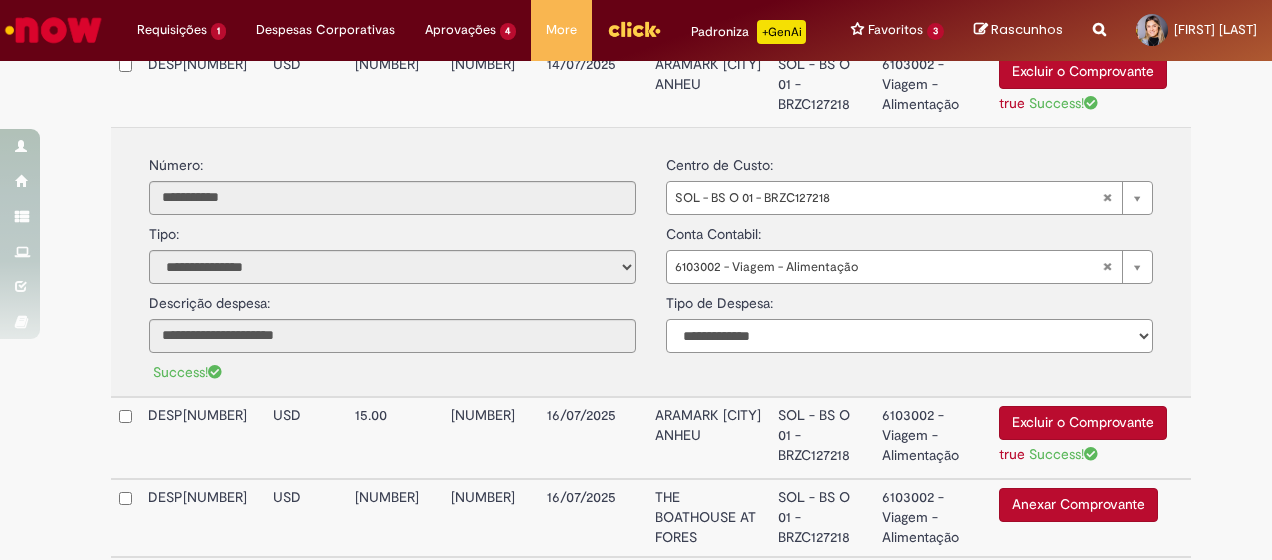 click on "**********" at bounding box center (909, 336) 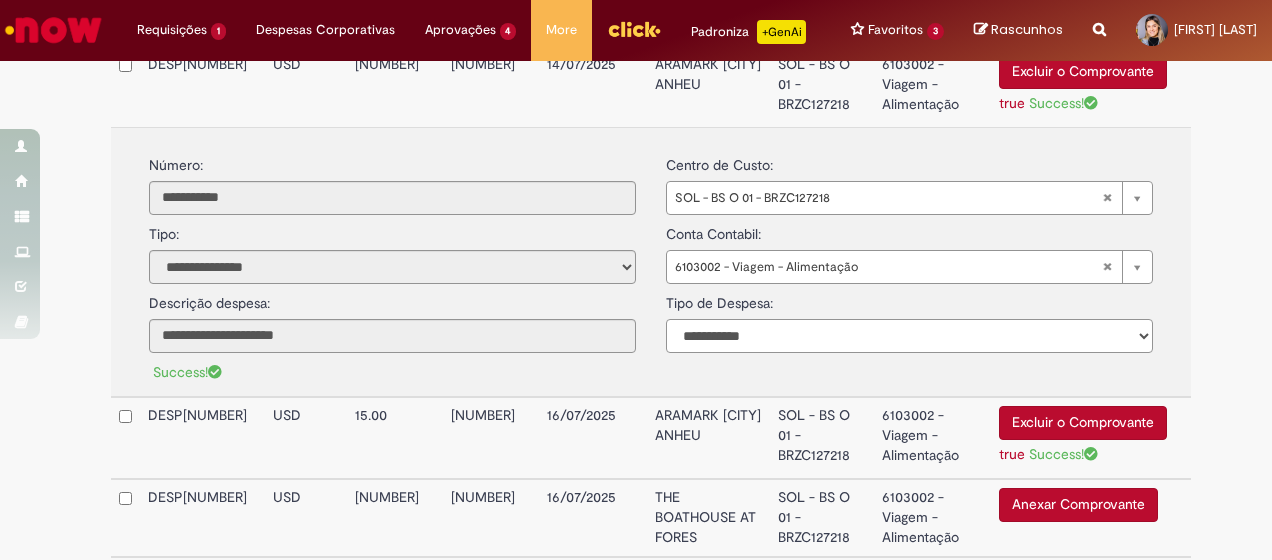 click on "**********" at bounding box center (909, 336) 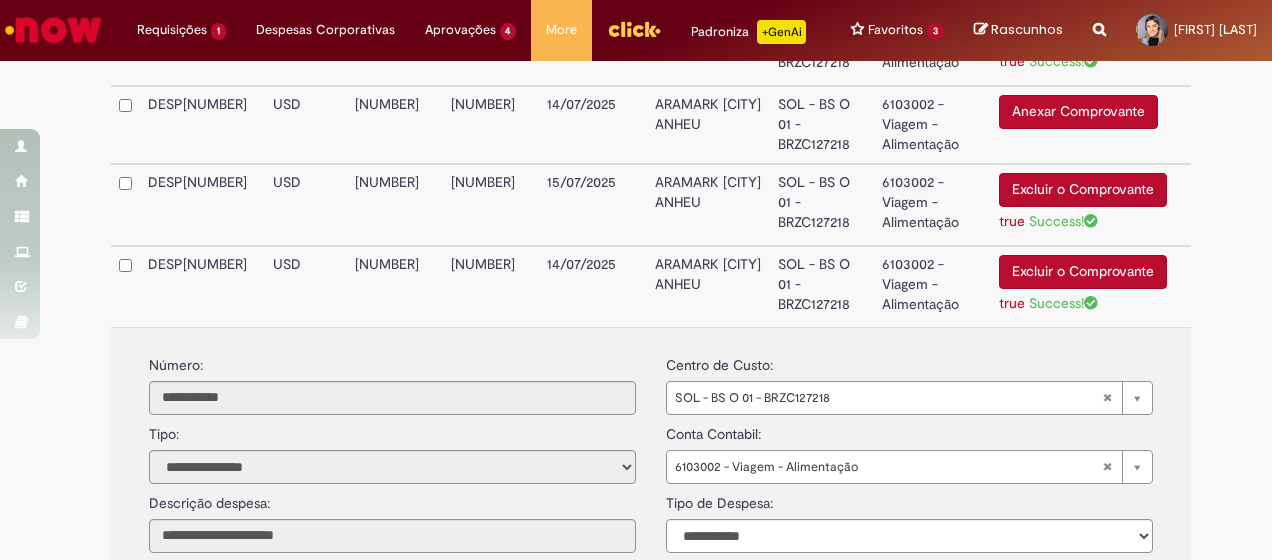 click on "ARAMARK [CITY] ANHEU" at bounding box center (708, 205) 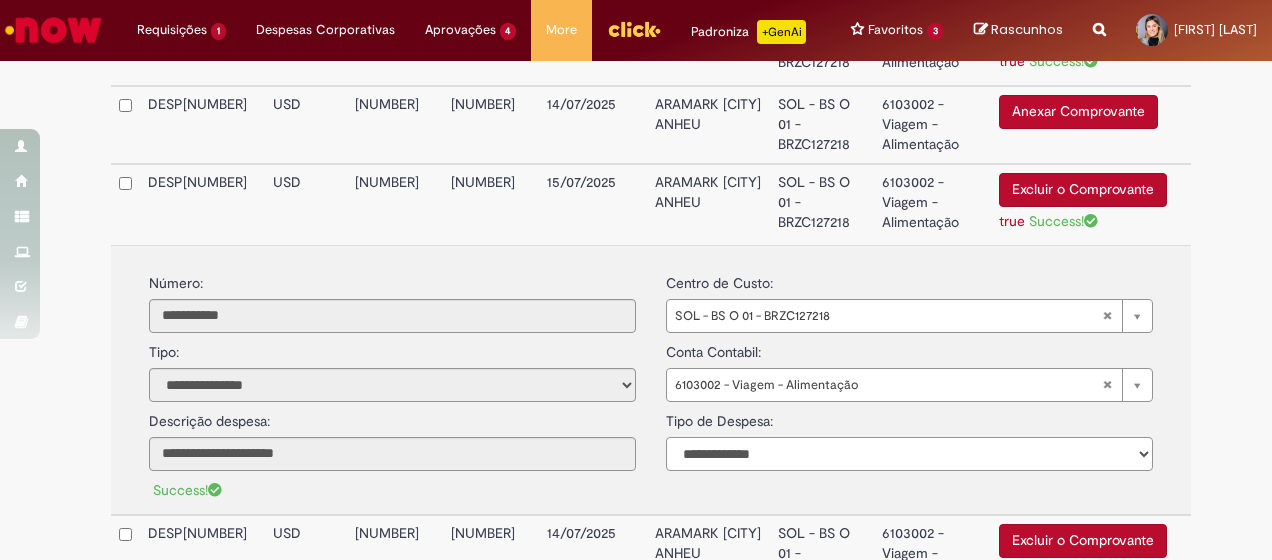 click on "**********" at bounding box center [909, 454] 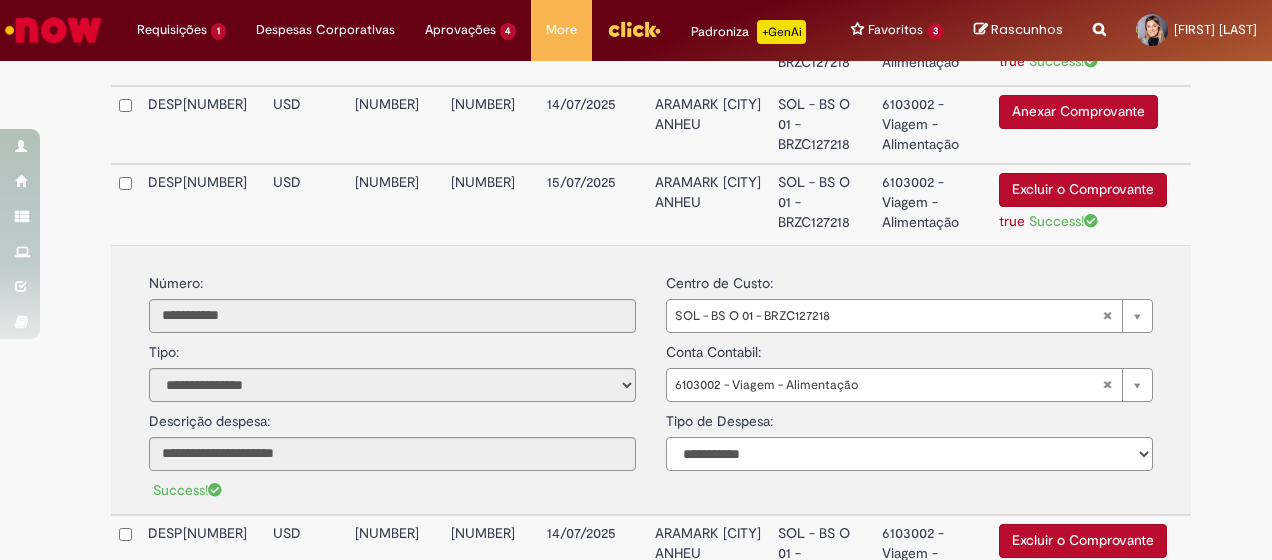 click on "**********" at bounding box center (909, 454) 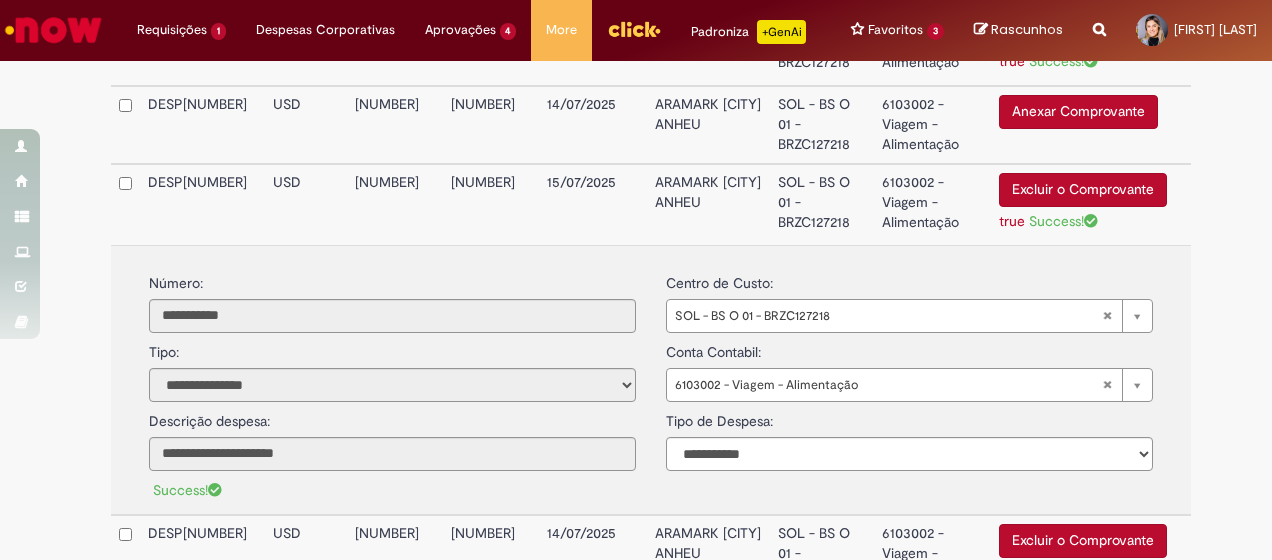 click on "ARAMARK [CITY] ANHEU" at bounding box center [708, 125] 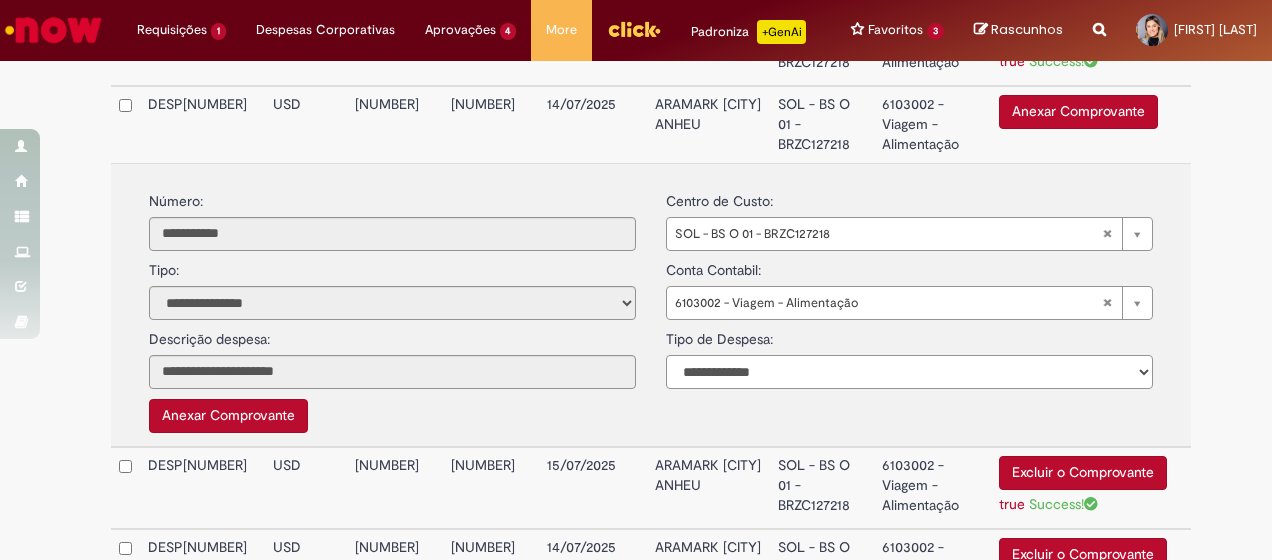 click on "**********" at bounding box center [909, 372] 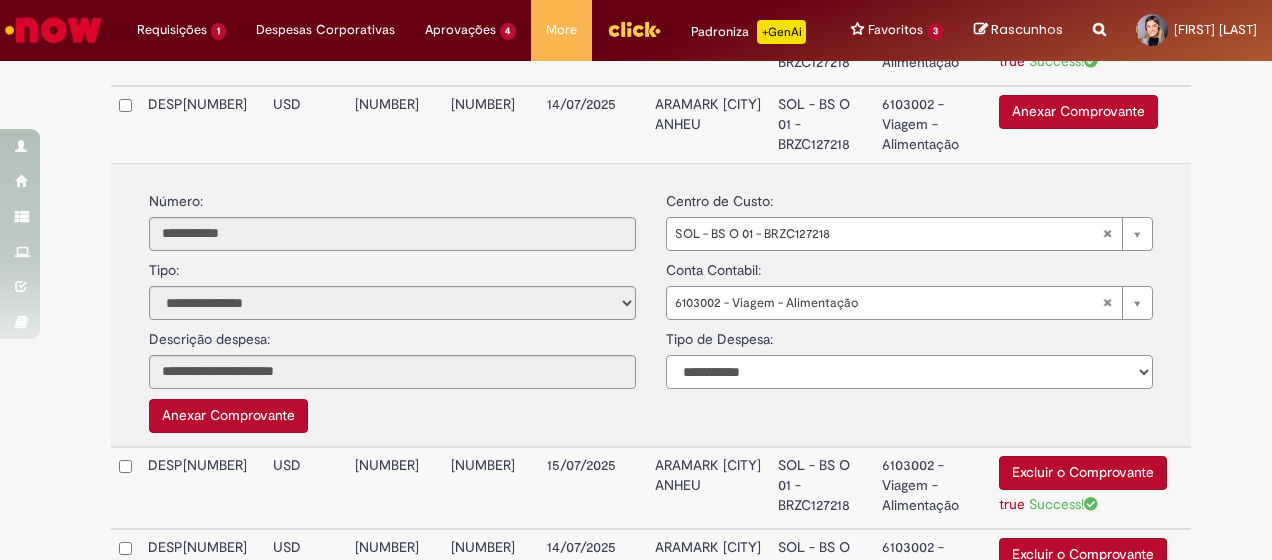 click on "**********" at bounding box center [909, 372] 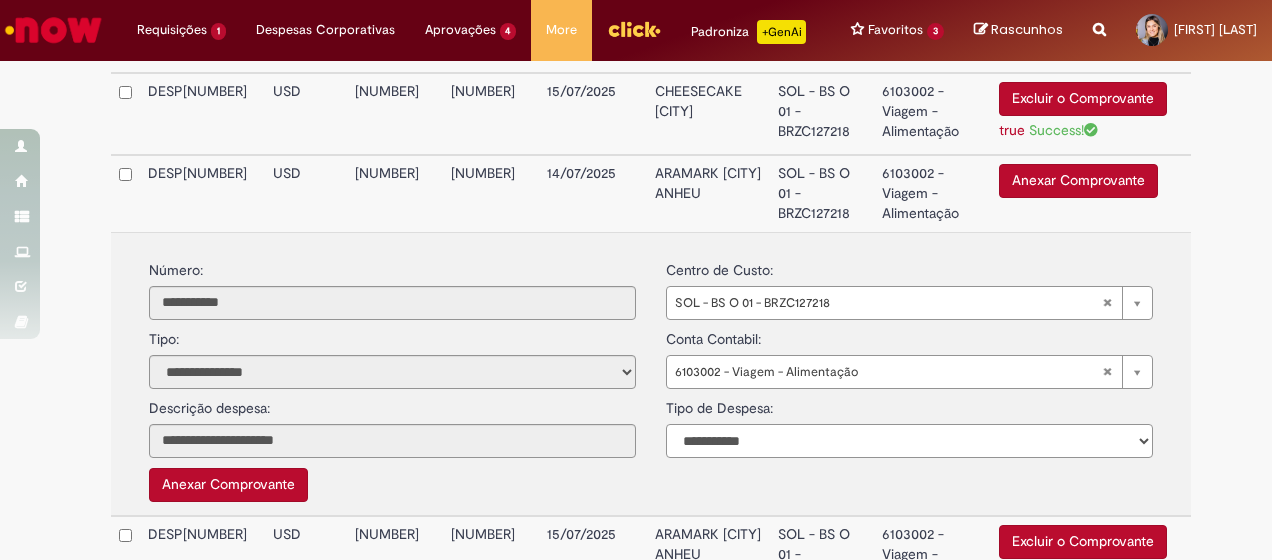 scroll, scrollTop: 1124, scrollLeft: 0, axis: vertical 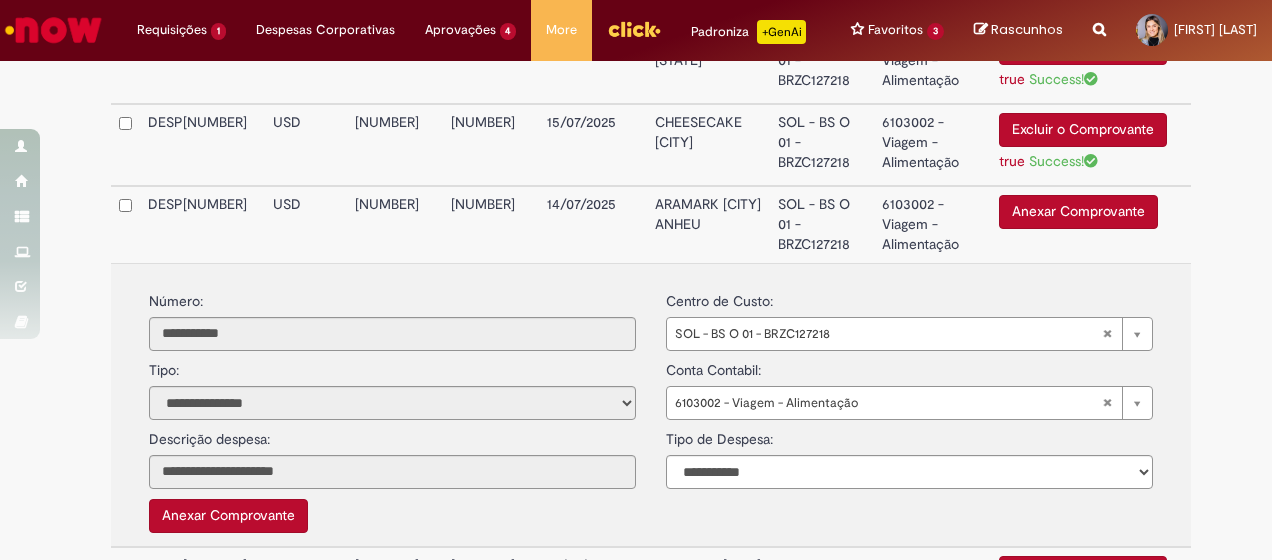 click on "CHEESECAKE [CITY]" at bounding box center [708, 145] 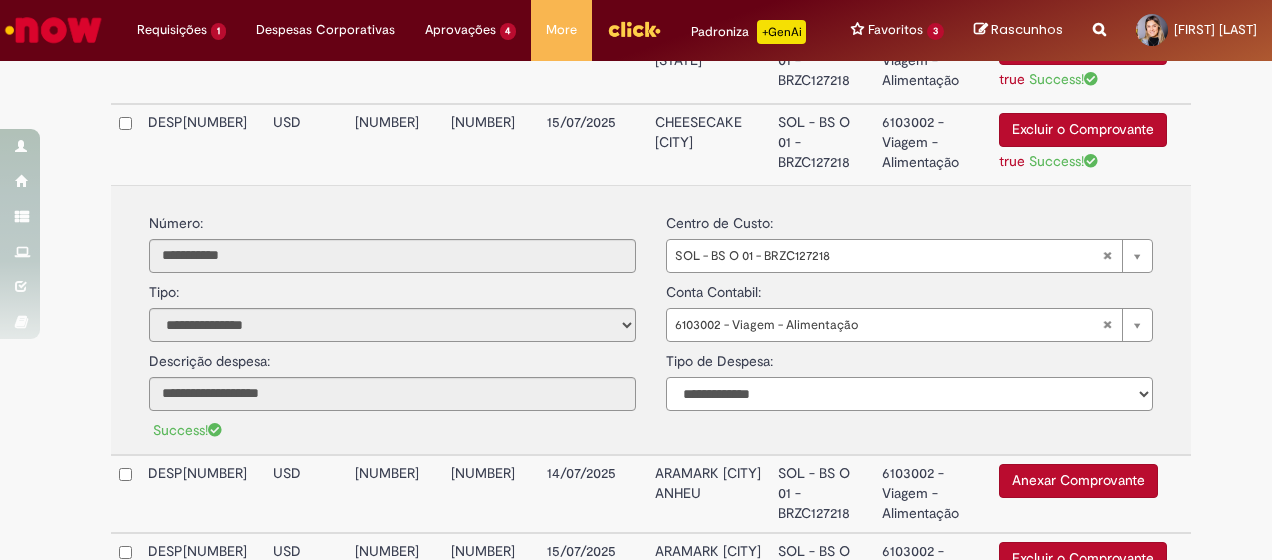 click on "**********" at bounding box center [909, 394] 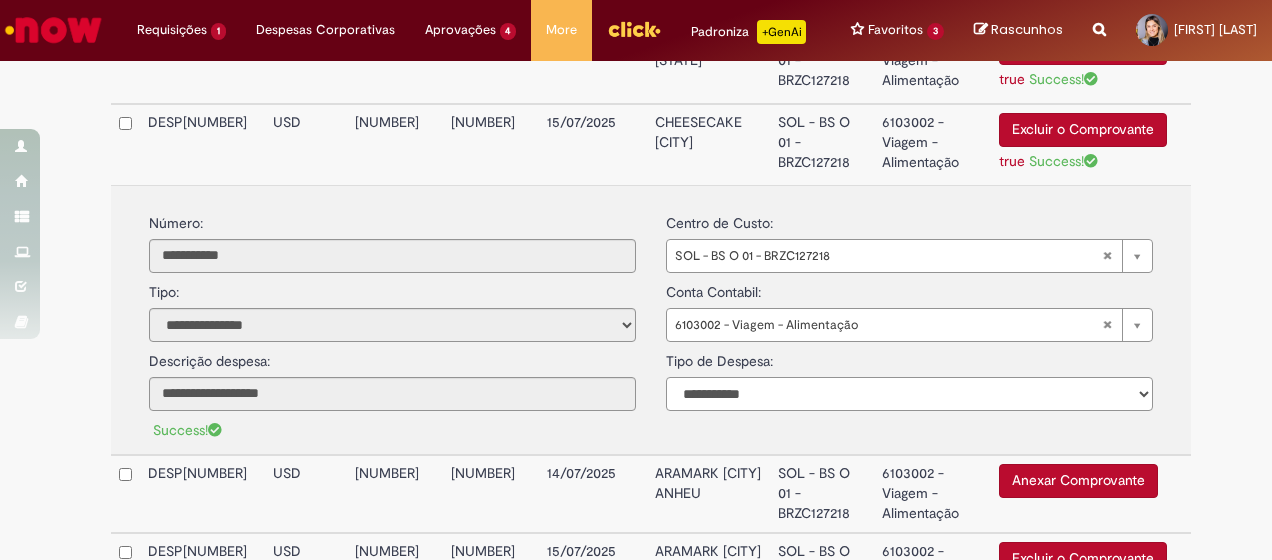 click on "**********" at bounding box center (909, 394) 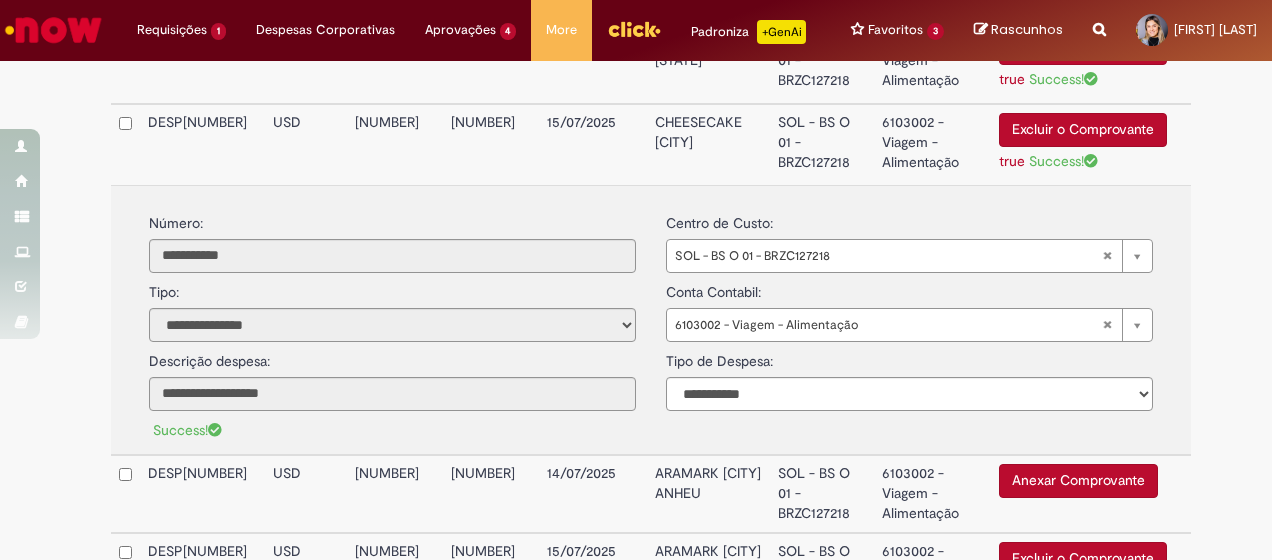 click on "SIXFLAGS [CITY] [STATE]" at bounding box center [708, 63] 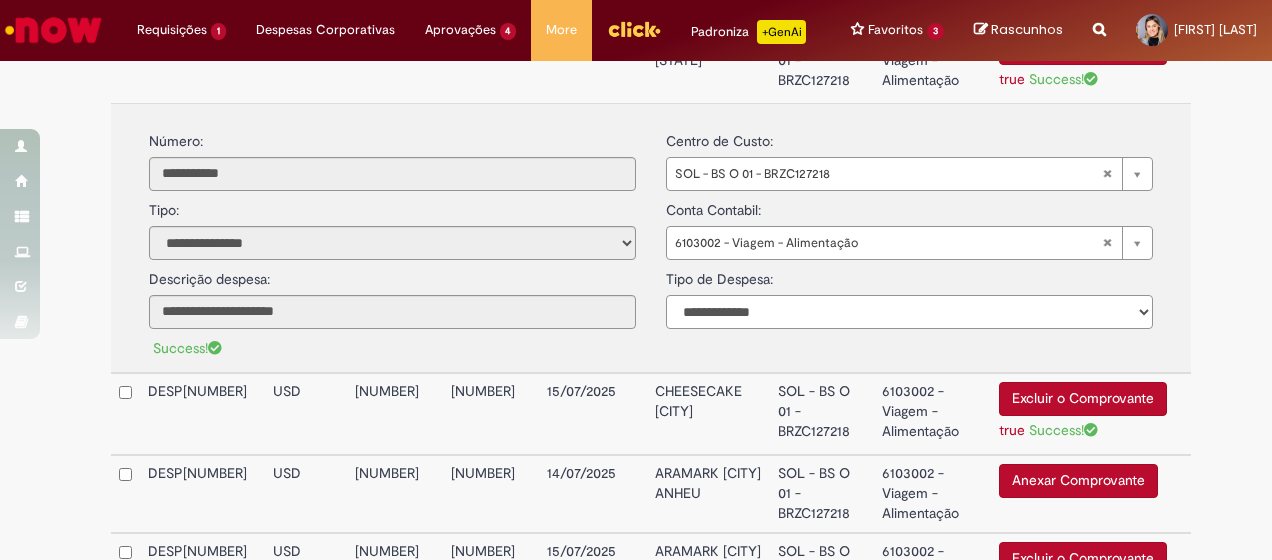 click on "**********" at bounding box center (909, 312) 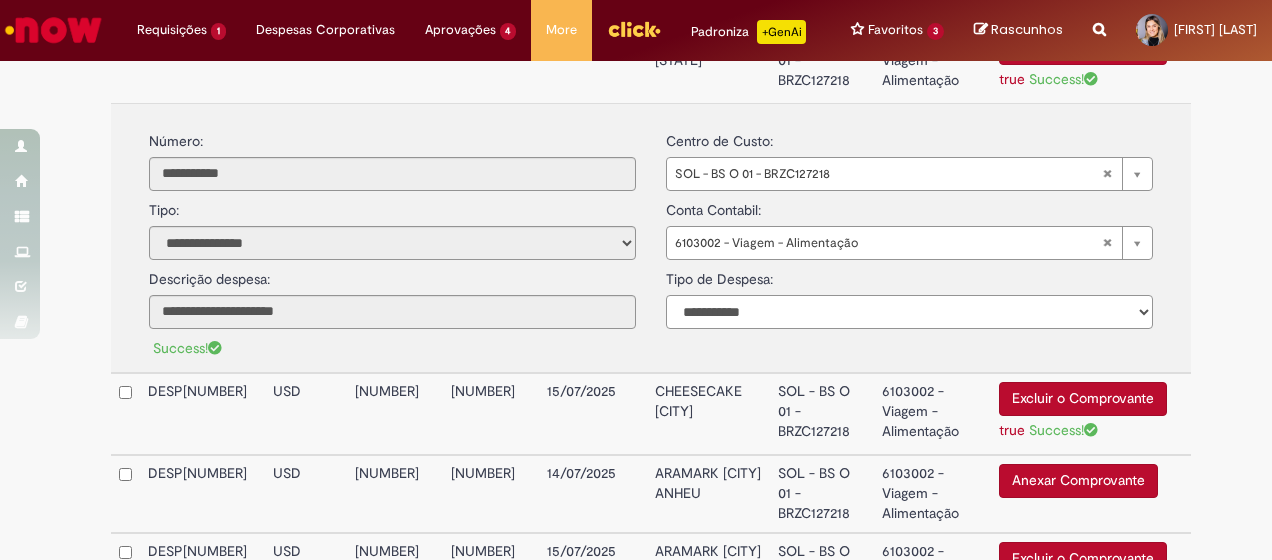 click on "**********" at bounding box center (909, 312) 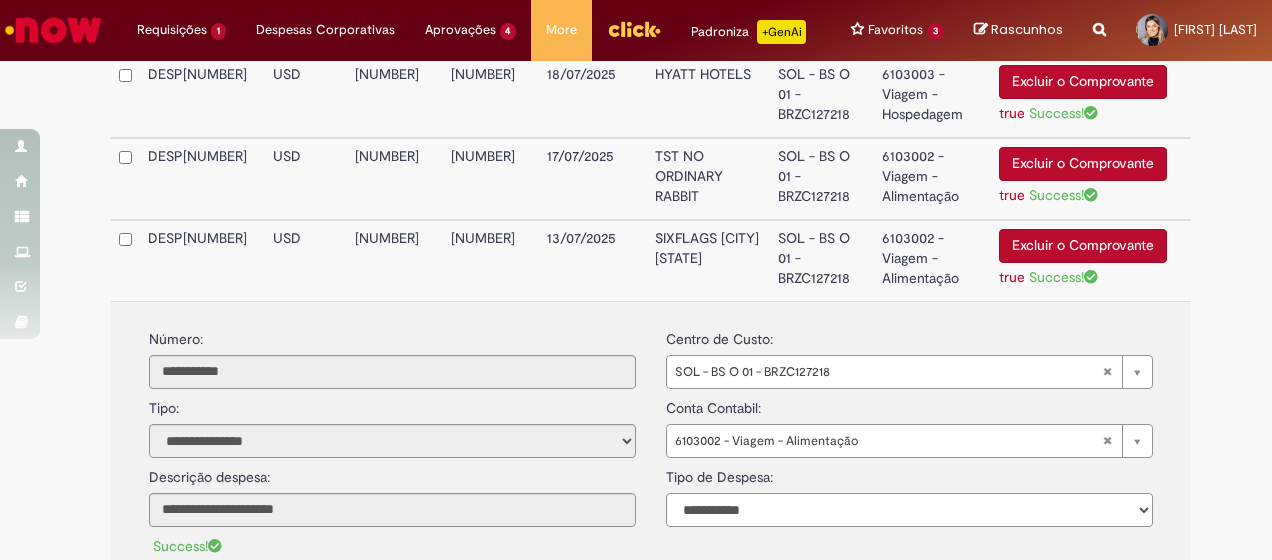 scroll, scrollTop: 924, scrollLeft: 0, axis: vertical 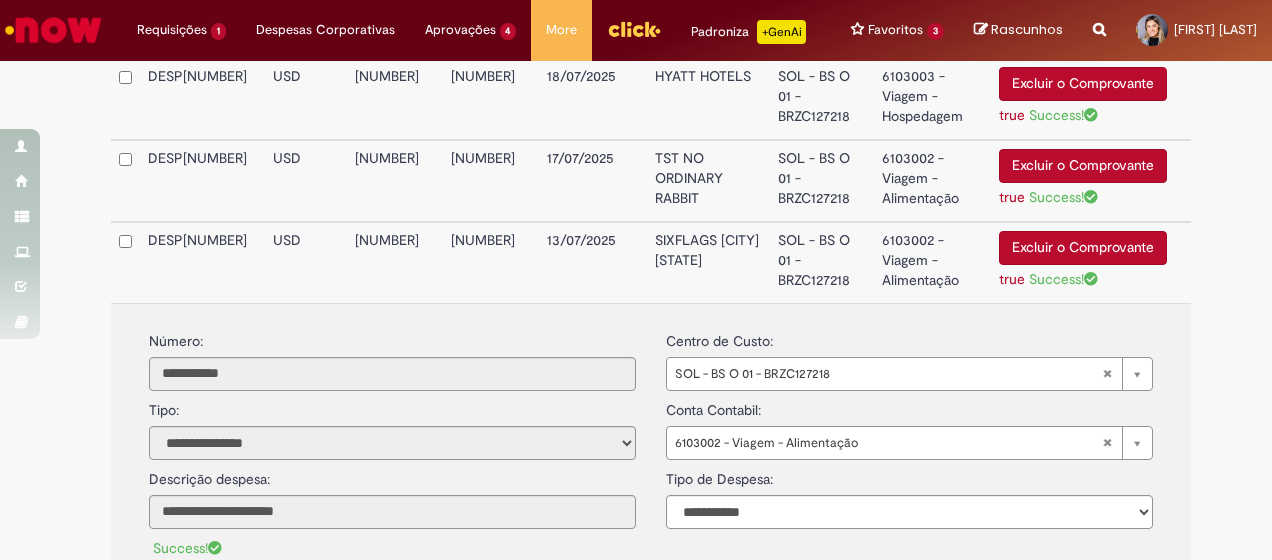 click on "TST NO ORDINARY RABBIT" at bounding box center (708, 181) 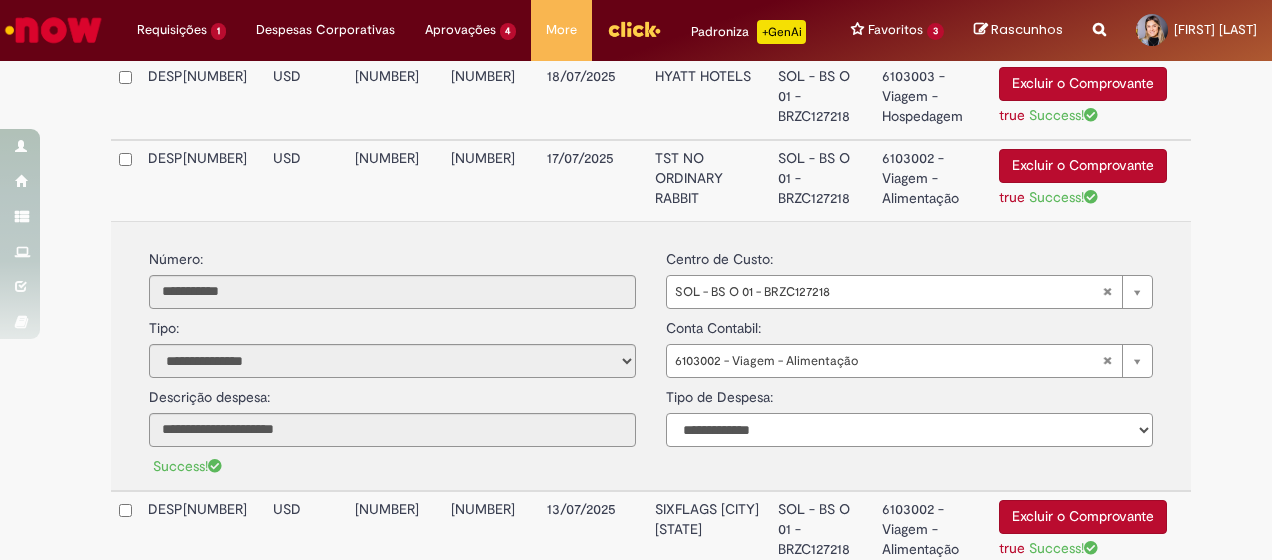 click on "**********" at bounding box center (909, 430) 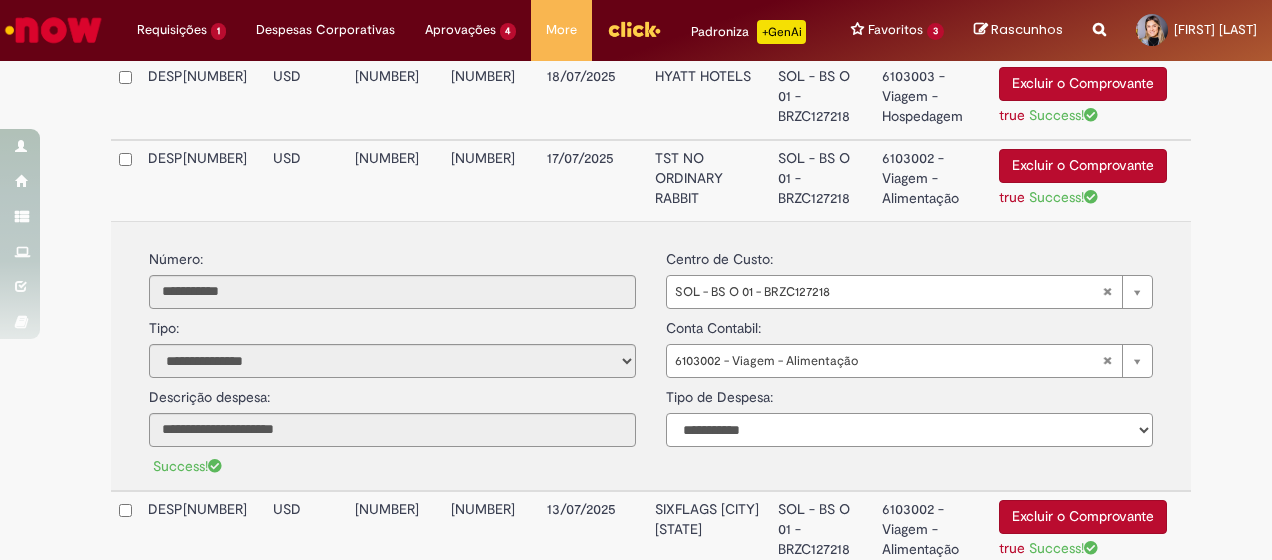 click on "**********" at bounding box center [909, 430] 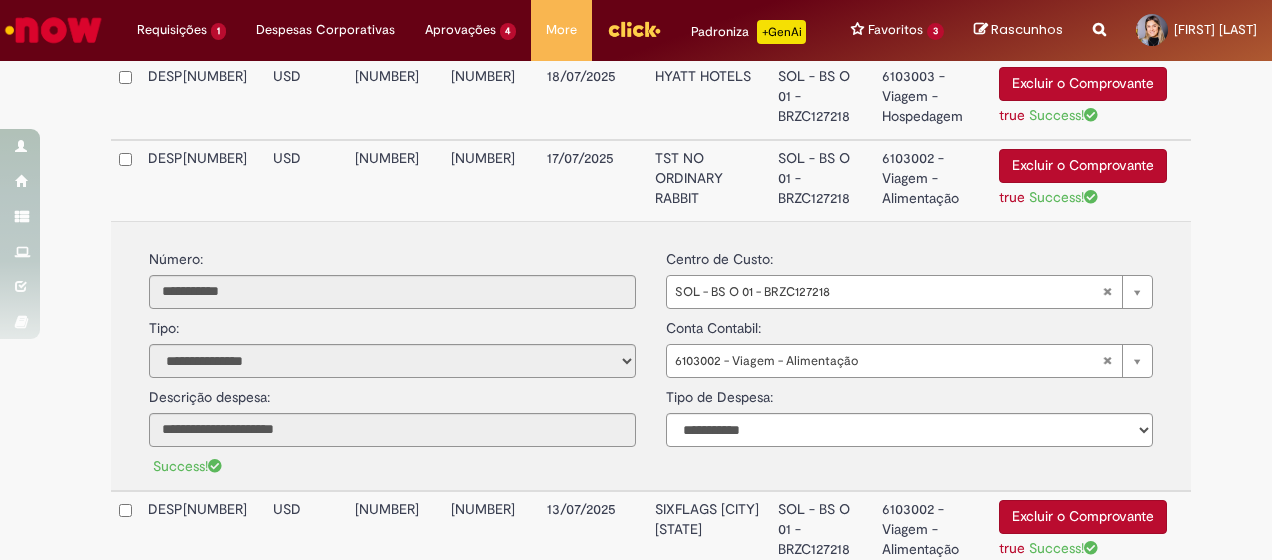 click on "HYATT HOTELS" at bounding box center [708, 99] 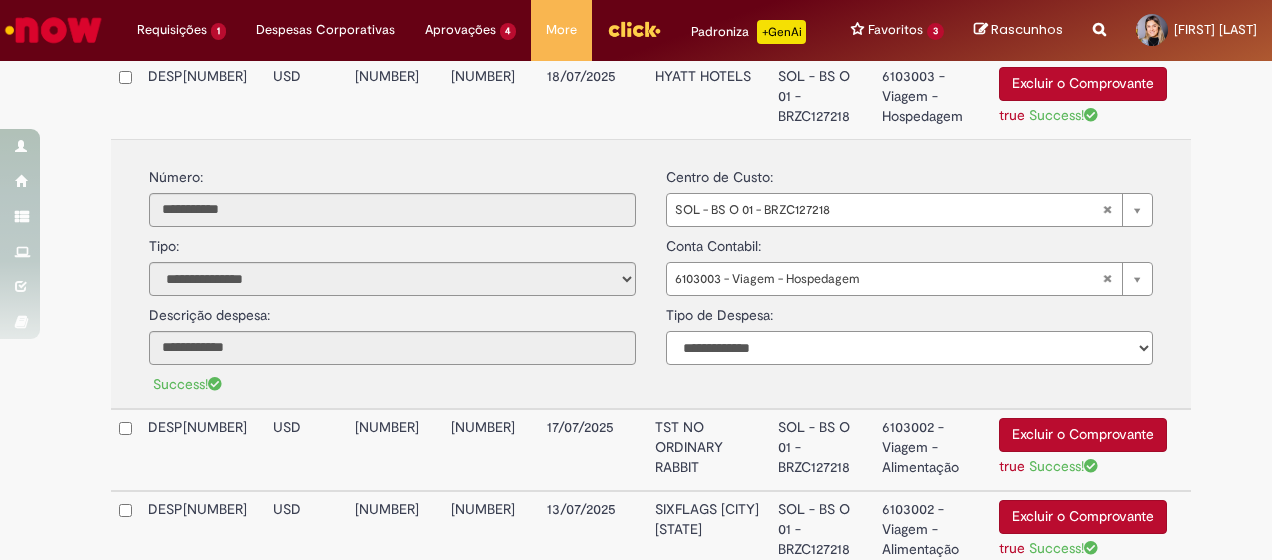 drag, startPoint x: 718, startPoint y: 338, endPoint x: 725, endPoint y: 350, distance: 13.892444 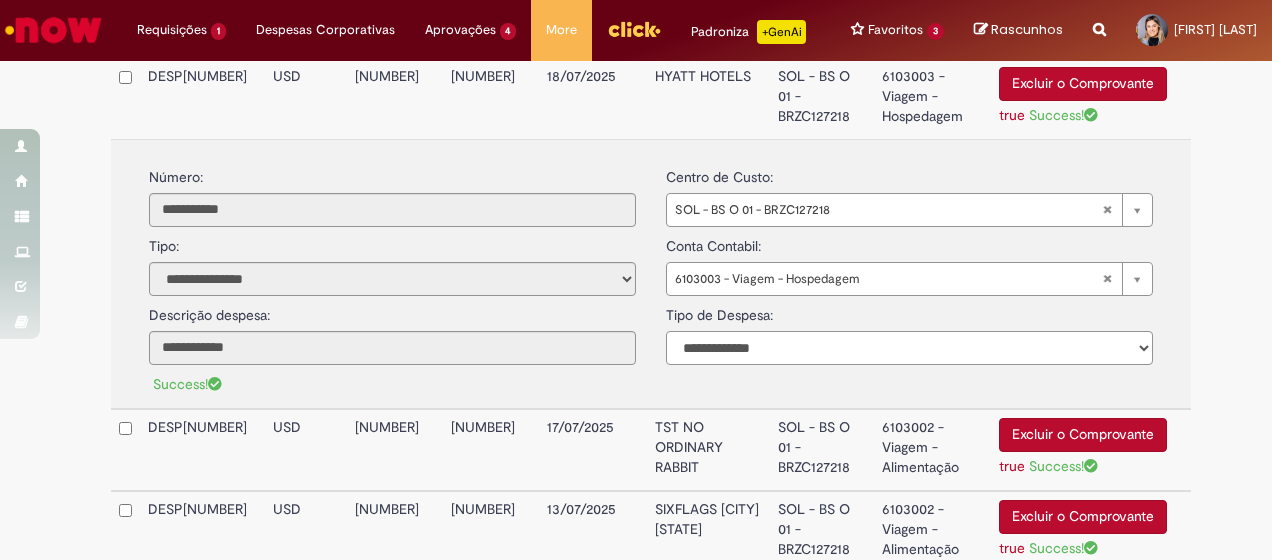 select on "*" 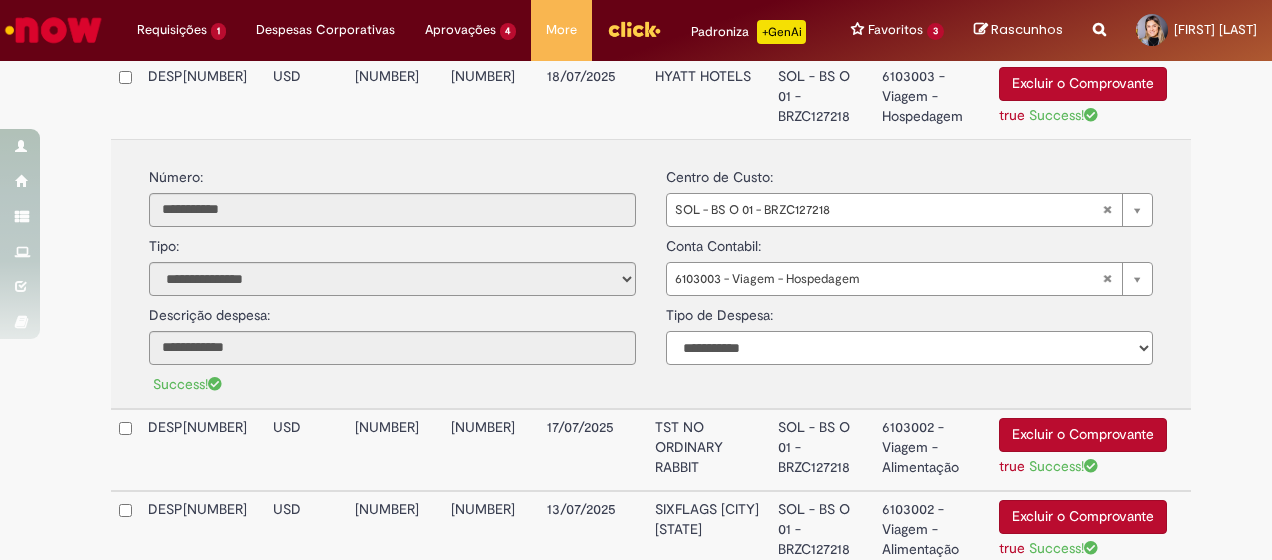 click on "**********" at bounding box center (909, 348) 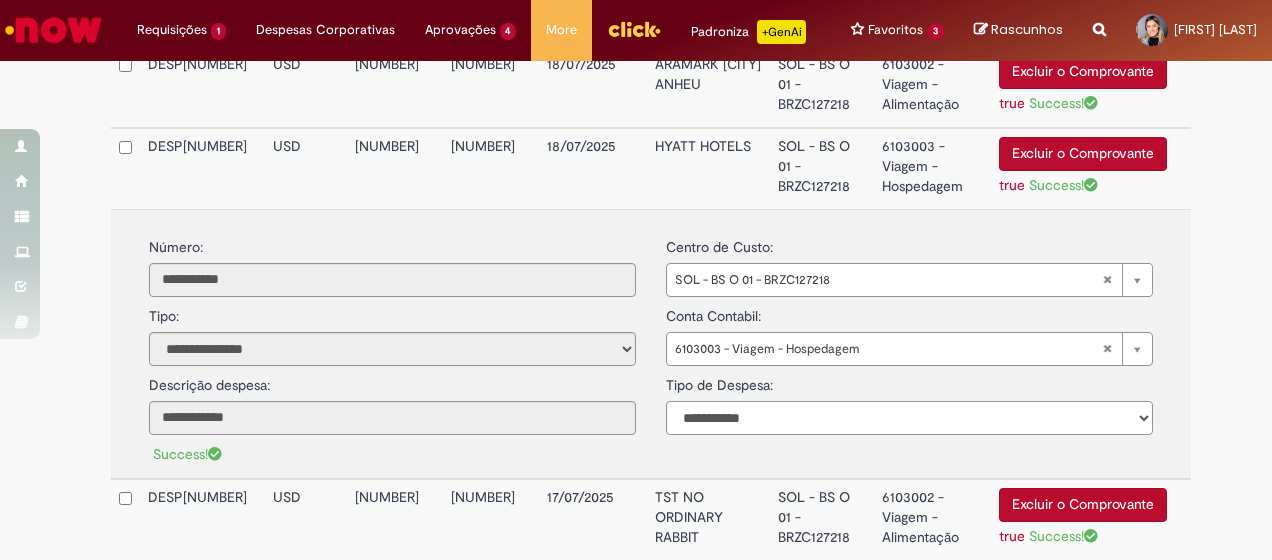 scroll, scrollTop: 824, scrollLeft: 0, axis: vertical 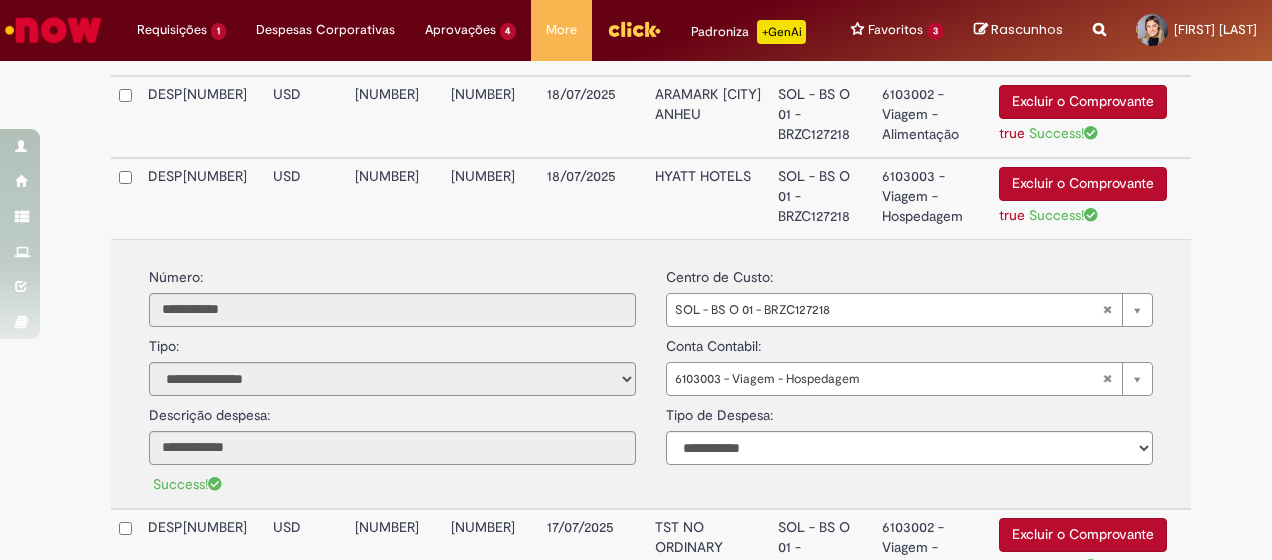 click on "ARAMARK [CITY] ANHEU" at bounding box center [708, 117] 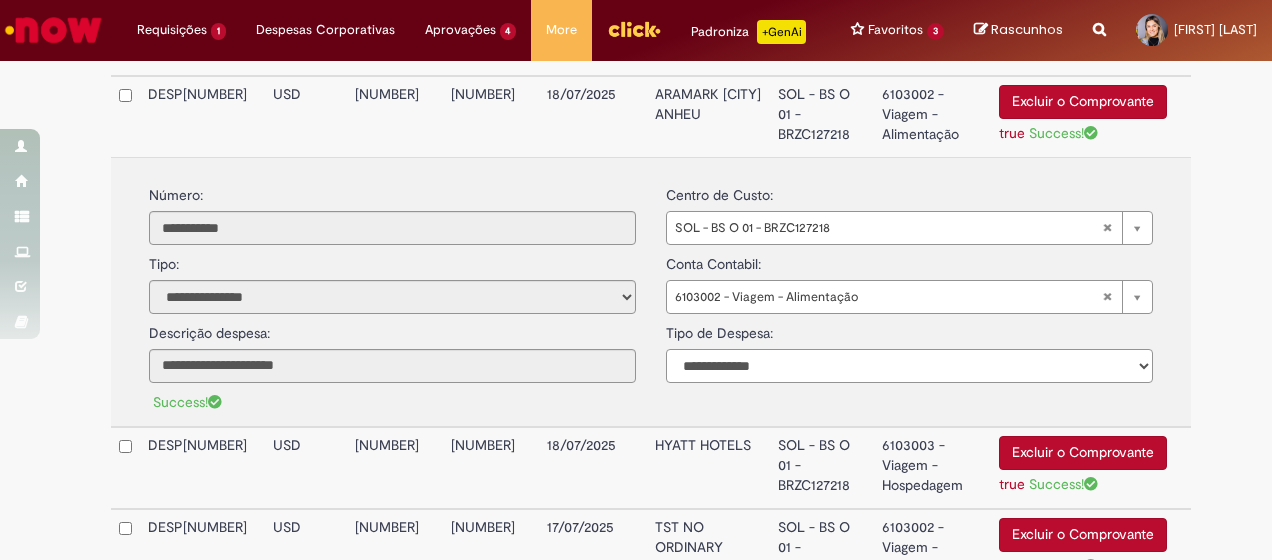 click on "**********" at bounding box center [909, 366] 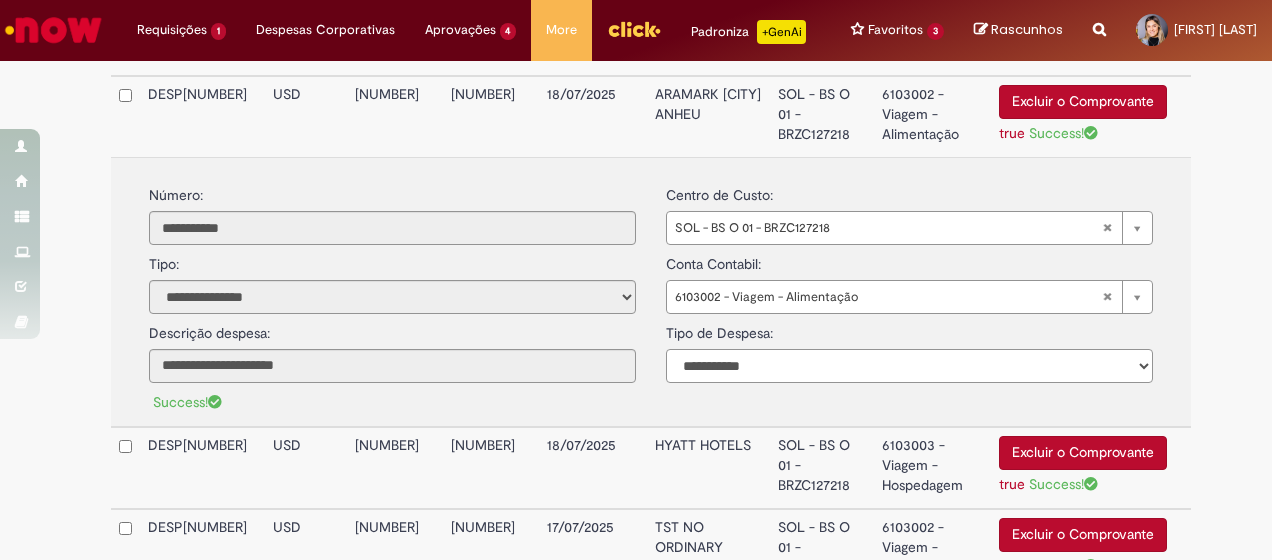 click on "**********" at bounding box center (909, 366) 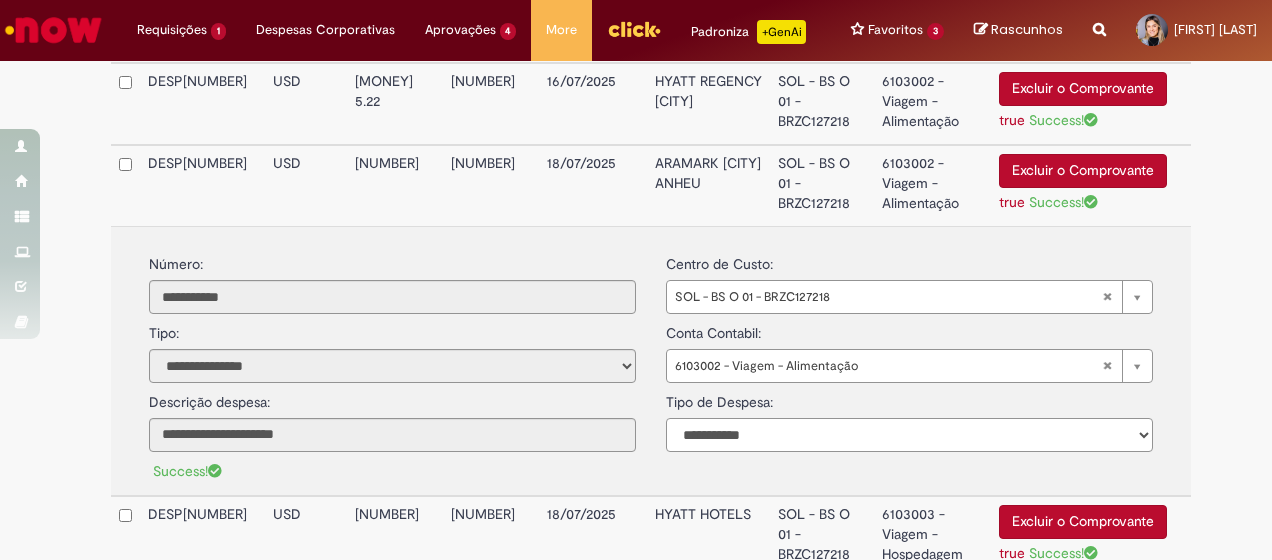 scroll, scrollTop: 724, scrollLeft: 0, axis: vertical 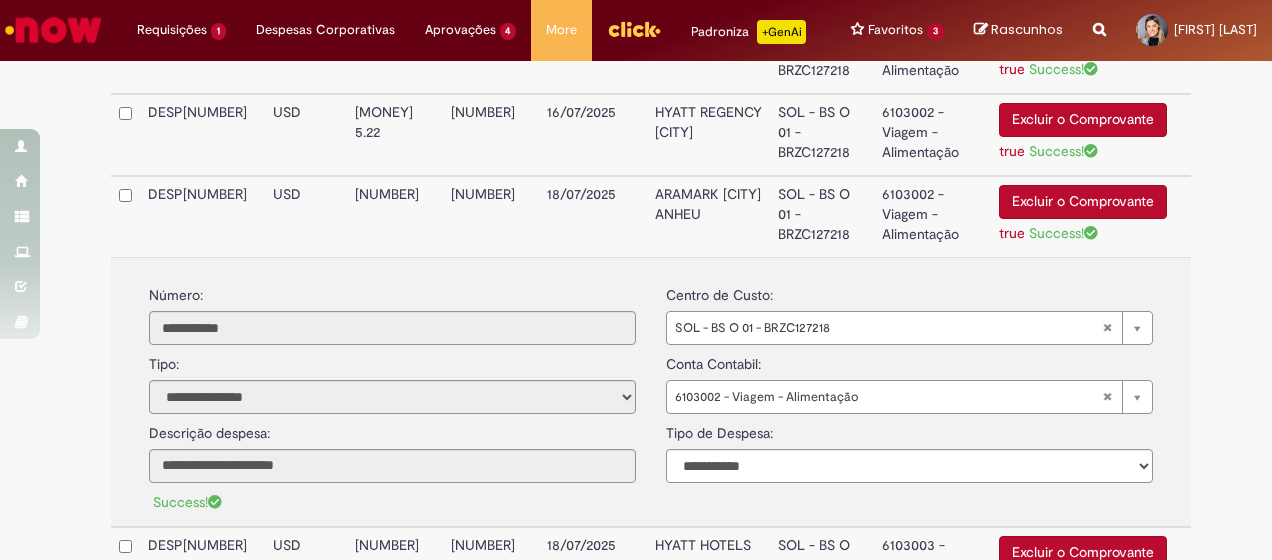 click on "HYATT REGENCY [CITY]" at bounding box center (708, 135) 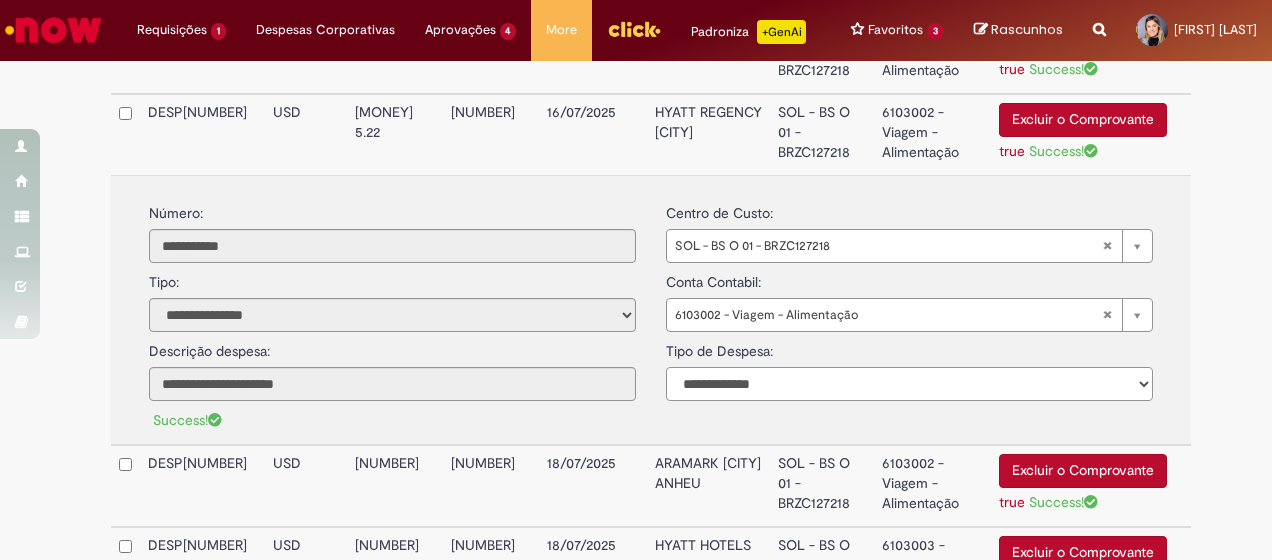 click on "**********" at bounding box center (909, 384) 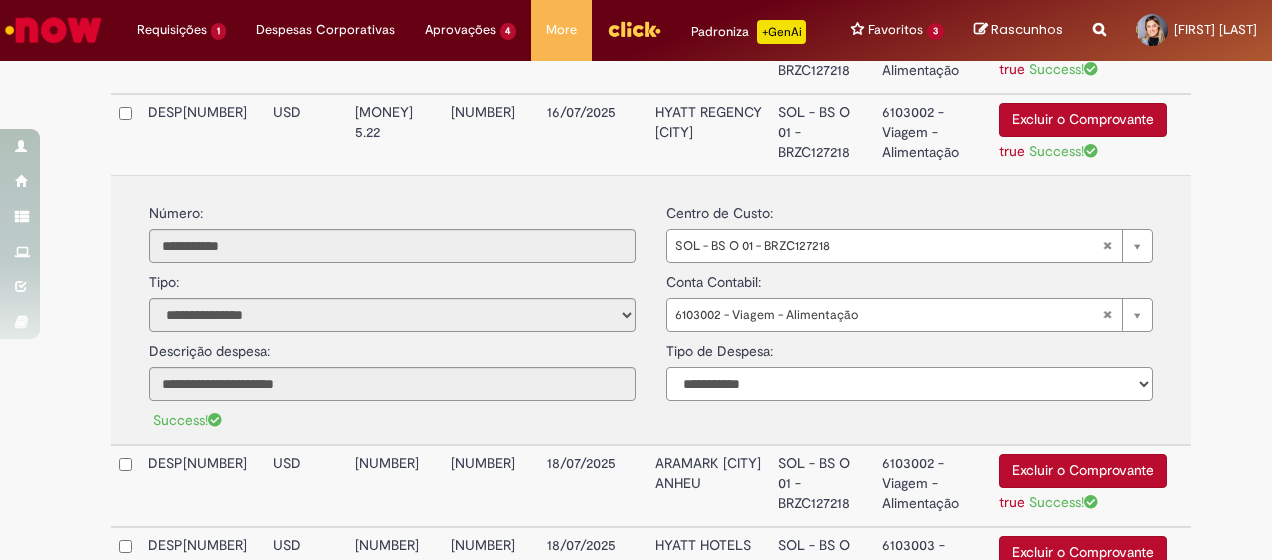 click on "**********" at bounding box center (909, 384) 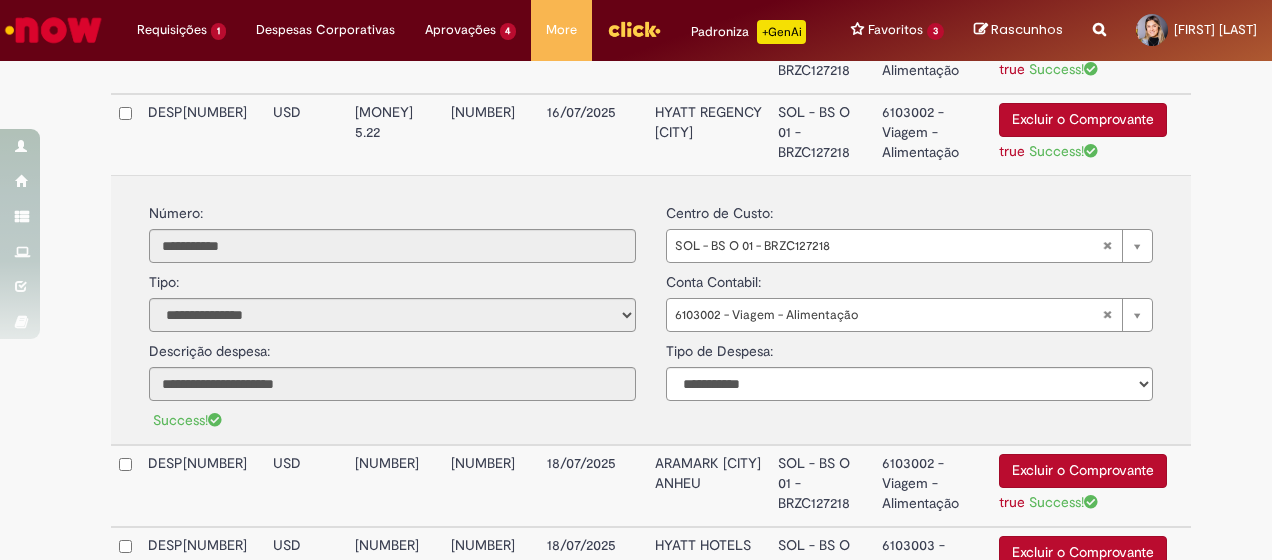 click on "HYATT REGENCY [CITY]" at bounding box center [708, 134] 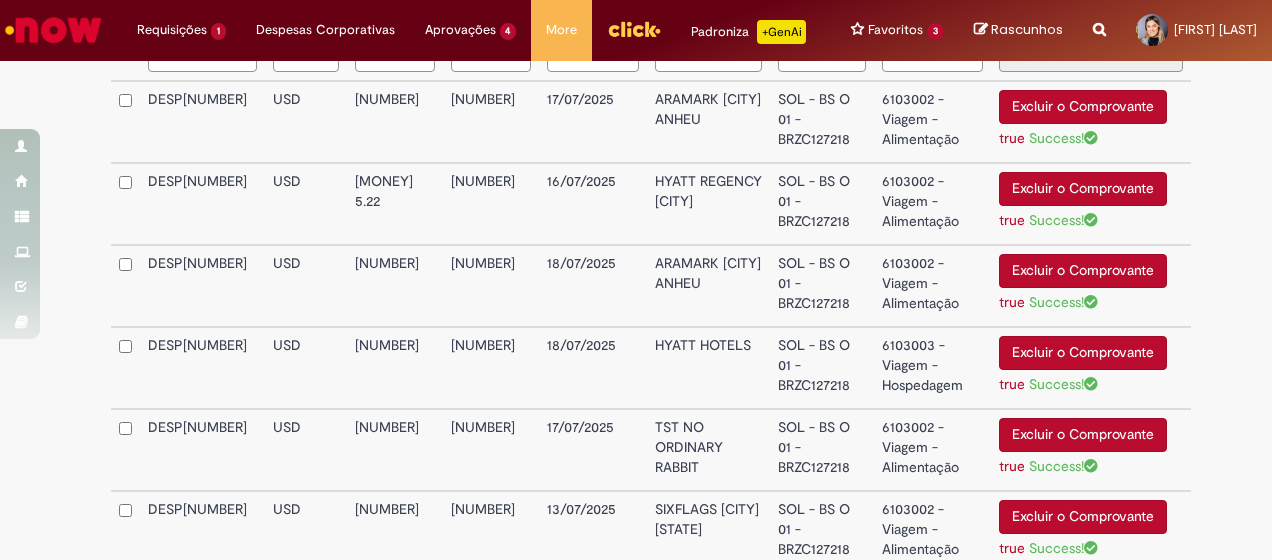 scroll, scrollTop: 624, scrollLeft: 0, axis: vertical 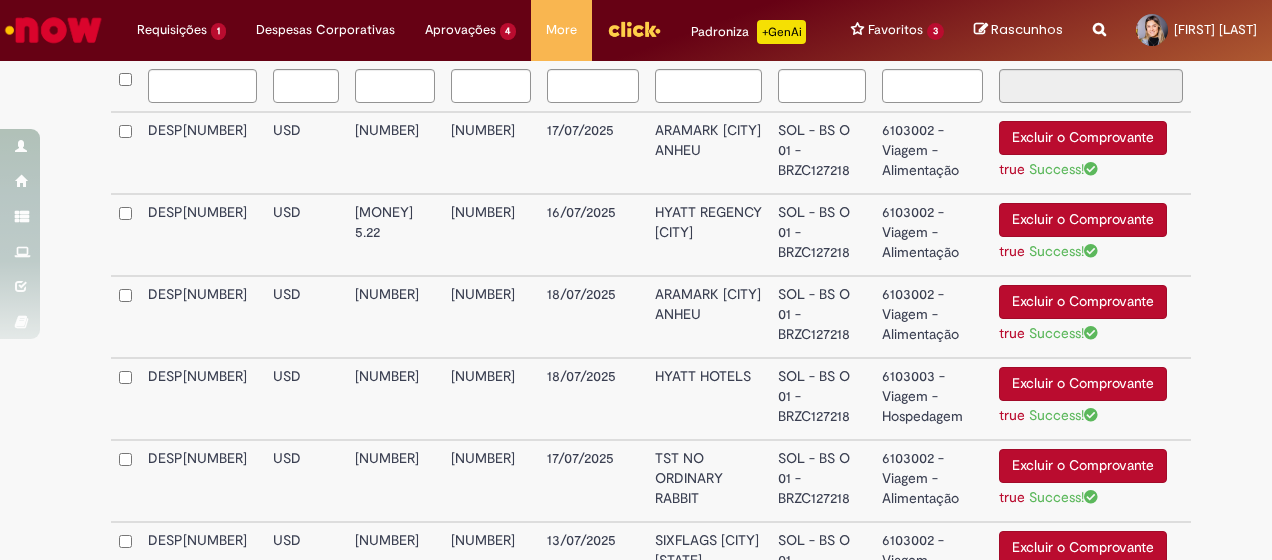 click on "ARAMARK [CITY] ANHEU" at bounding box center [708, 153] 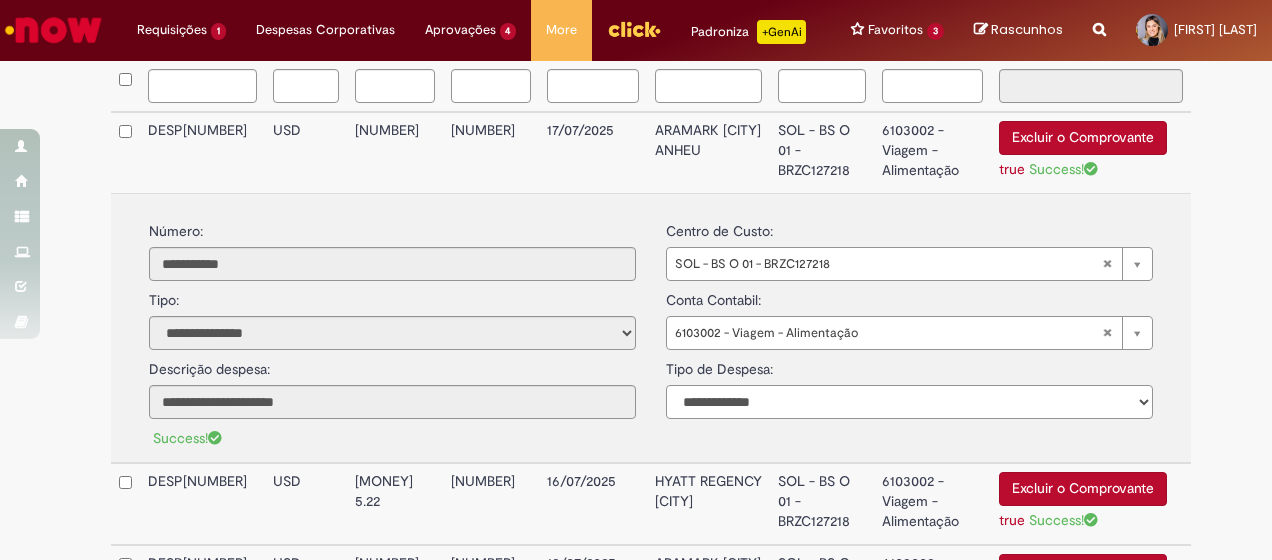 click on "**********" at bounding box center (909, 402) 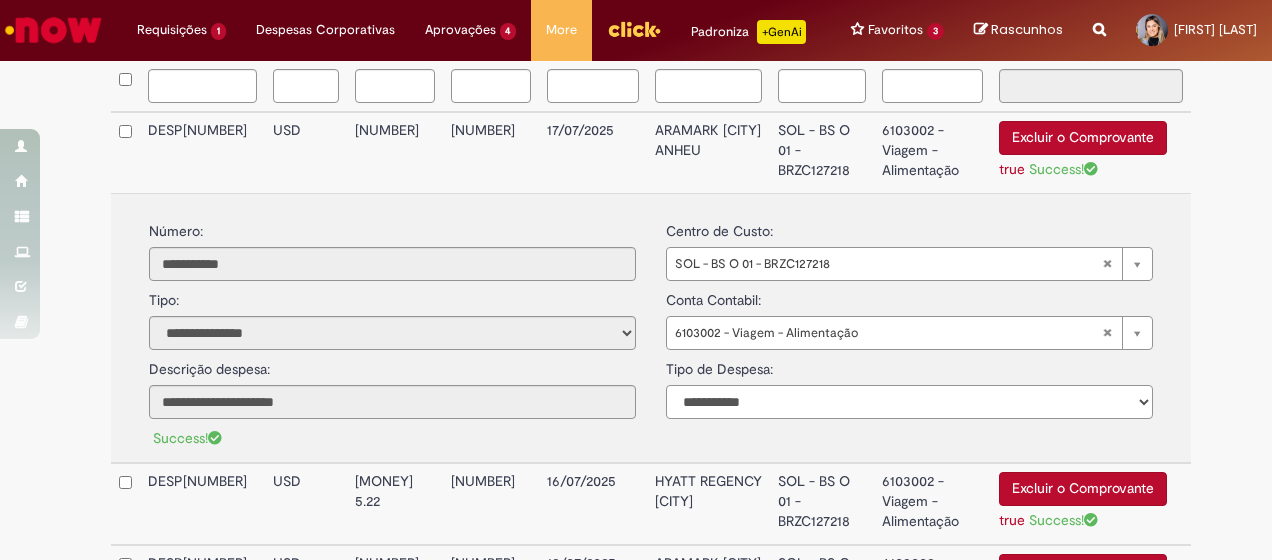 click on "**********" at bounding box center (909, 402) 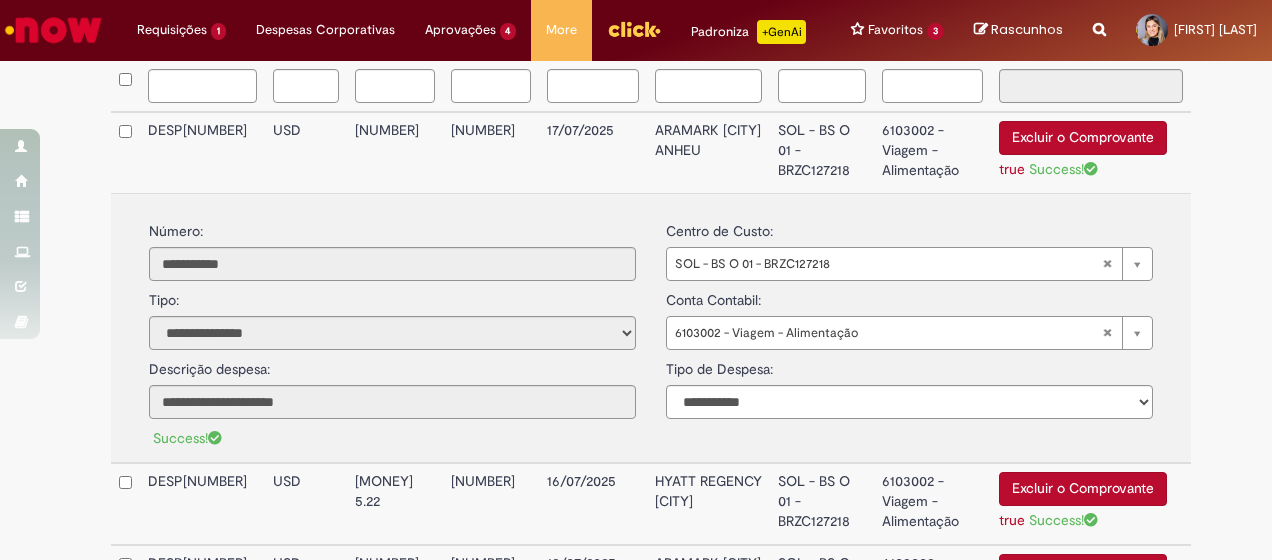 click on "ARAMARK [CITY] ANHEU" at bounding box center (708, 152) 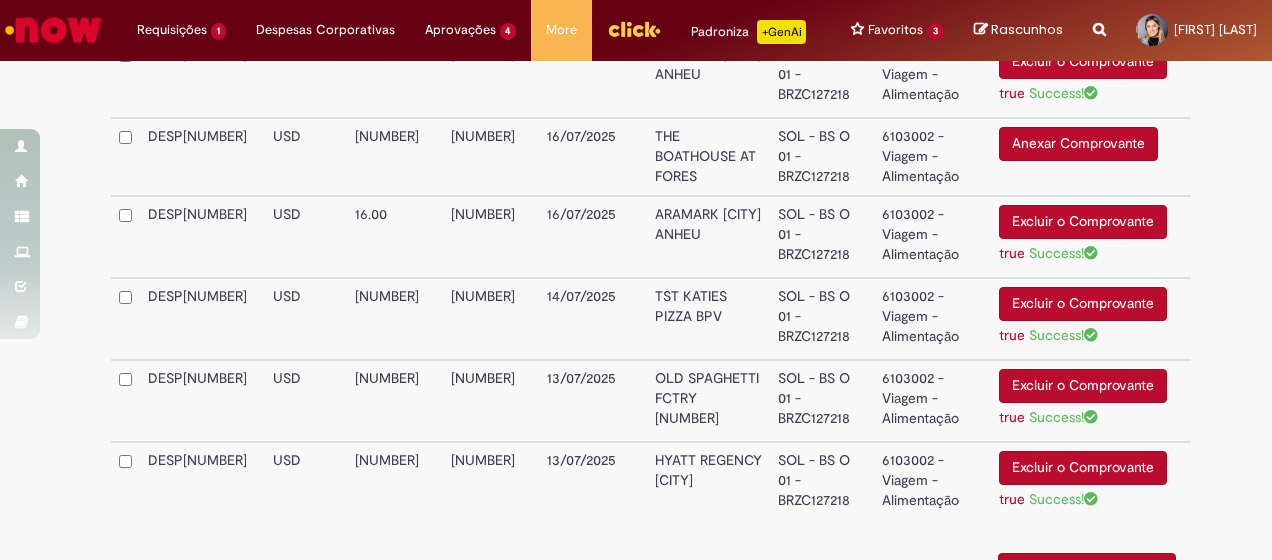 scroll, scrollTop: 1624, scrollLeft: 0, axis: vertical 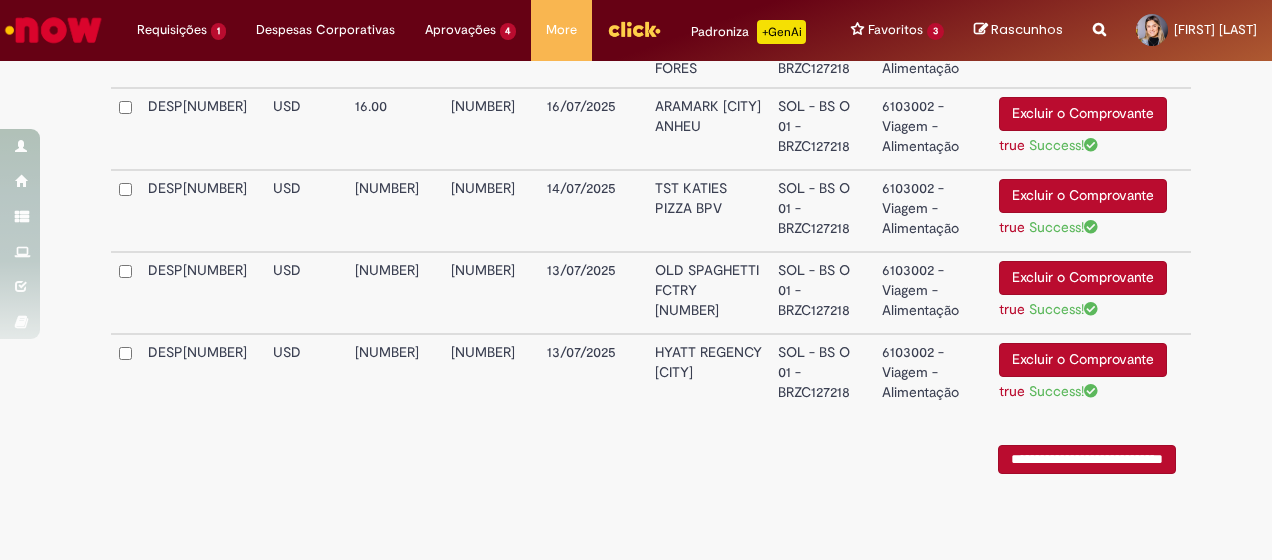drag, startPoint x: 656, startPoint y: 360, endPoint x: 658, endPoint y: 370, distance: 10.198039 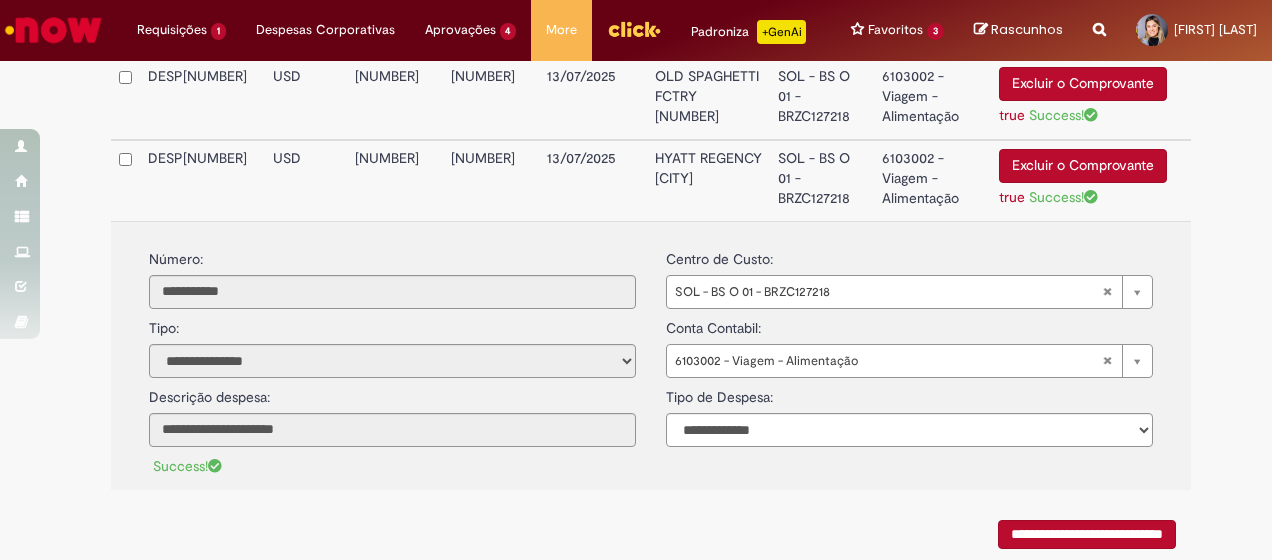 scroll, scrollTop: 1824, scrollLeft: 0, axis: vertical 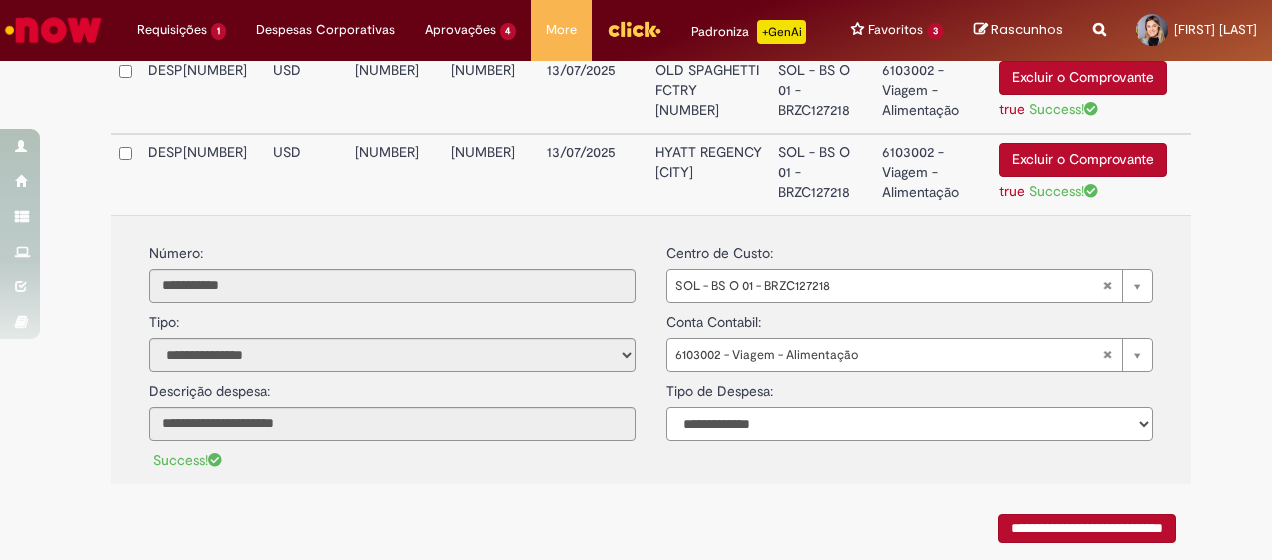 click on "**********" at bounding box center (909, 424) 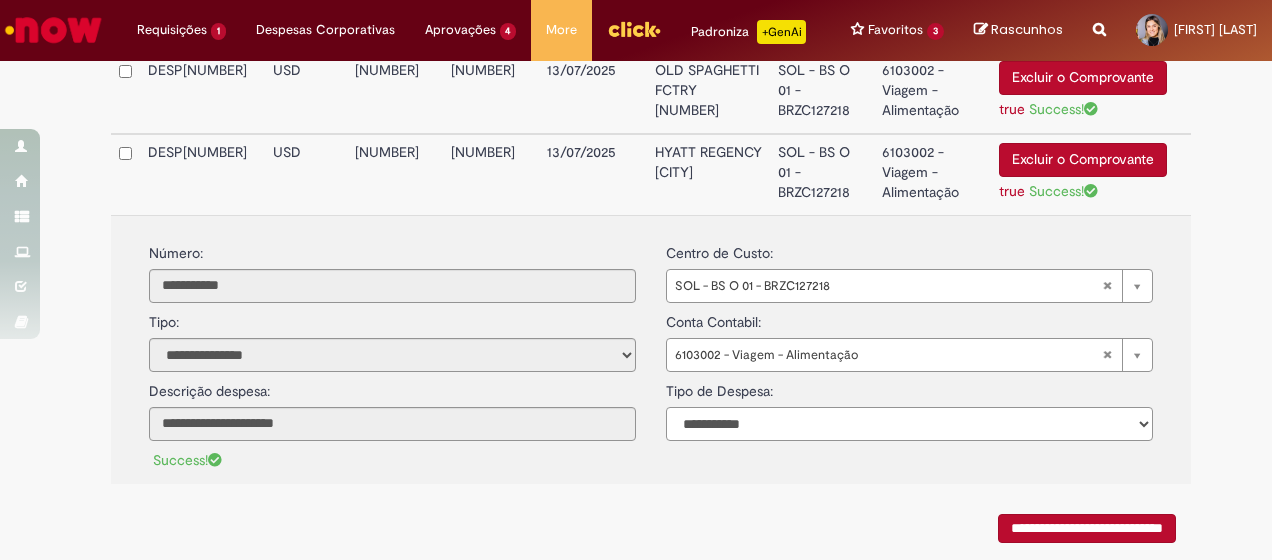 click on "**********" at bounding box center [909, 424] 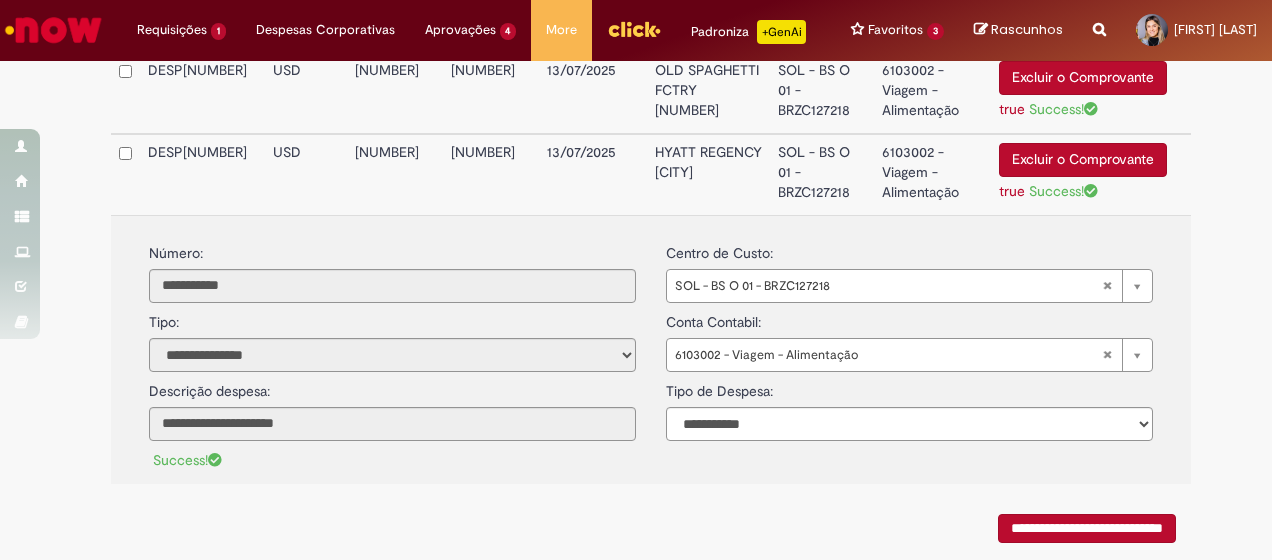 click on "OLD SPAGHETTI FCTRY [NUMBER]" at bounding box center (708, 93) 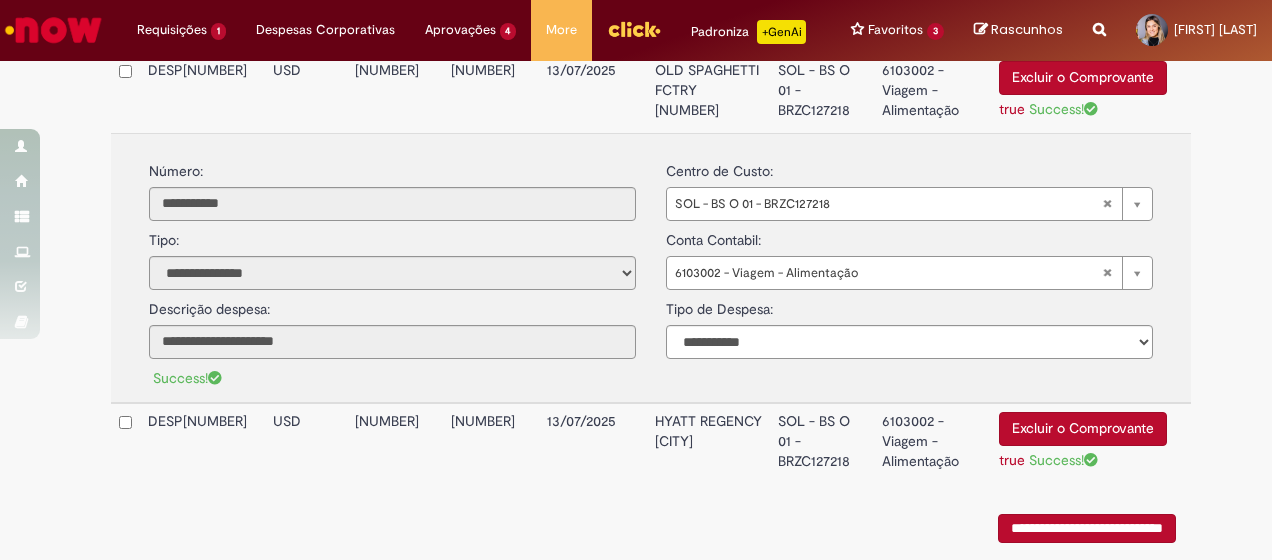 scroll, scrollTop: 1724, scrollLeft: 0, axis: vertical 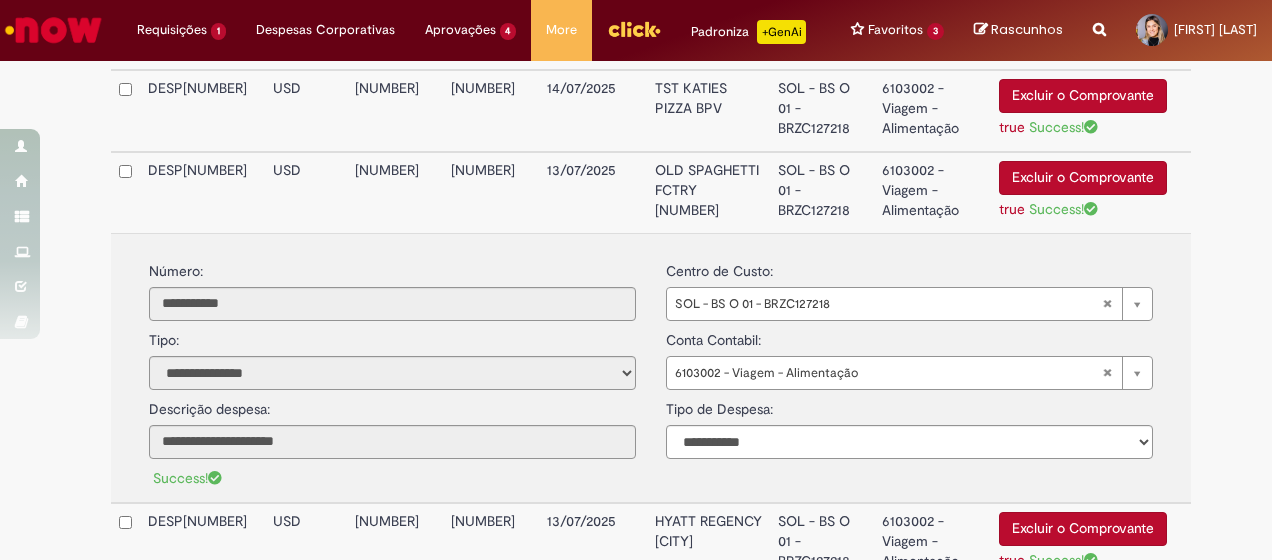 click on "TST KATIES PIZZA BPV" at bounding box center (708, 111) 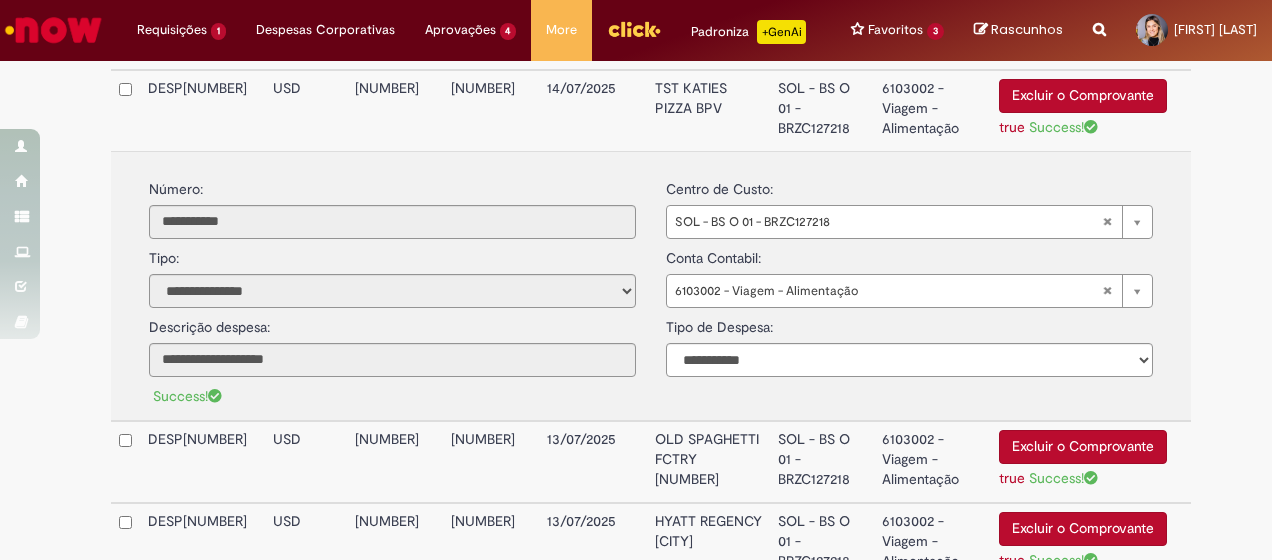 click on "TST KATIES PIZZA BPV" at bounding box center [708, 110] 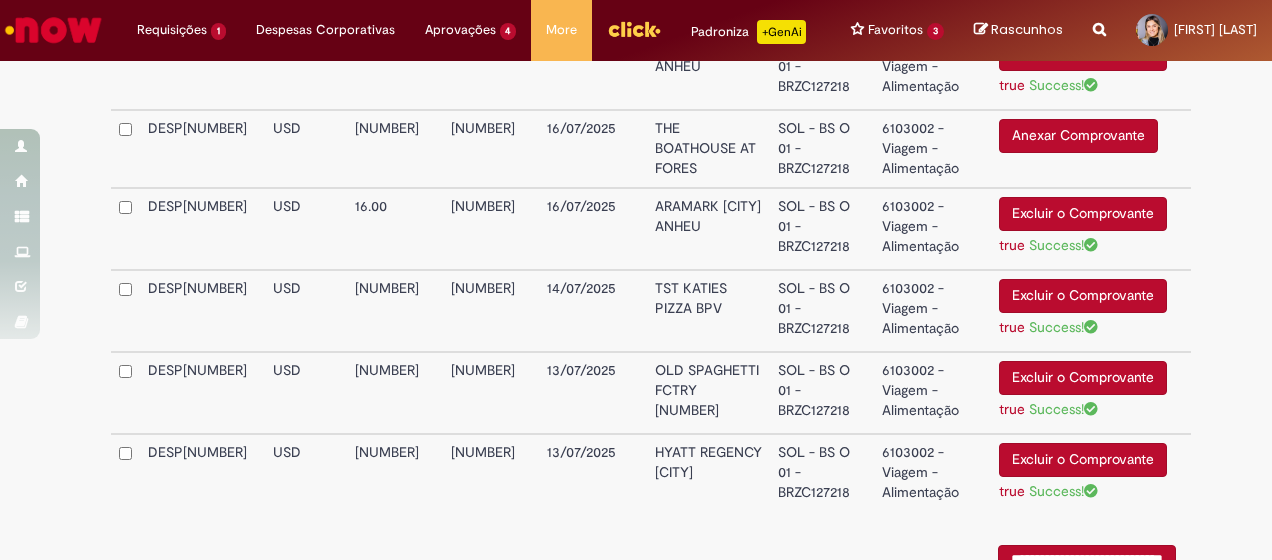 scroll, scrollTop: 1424, scrollLeft: 0, axis: vertical 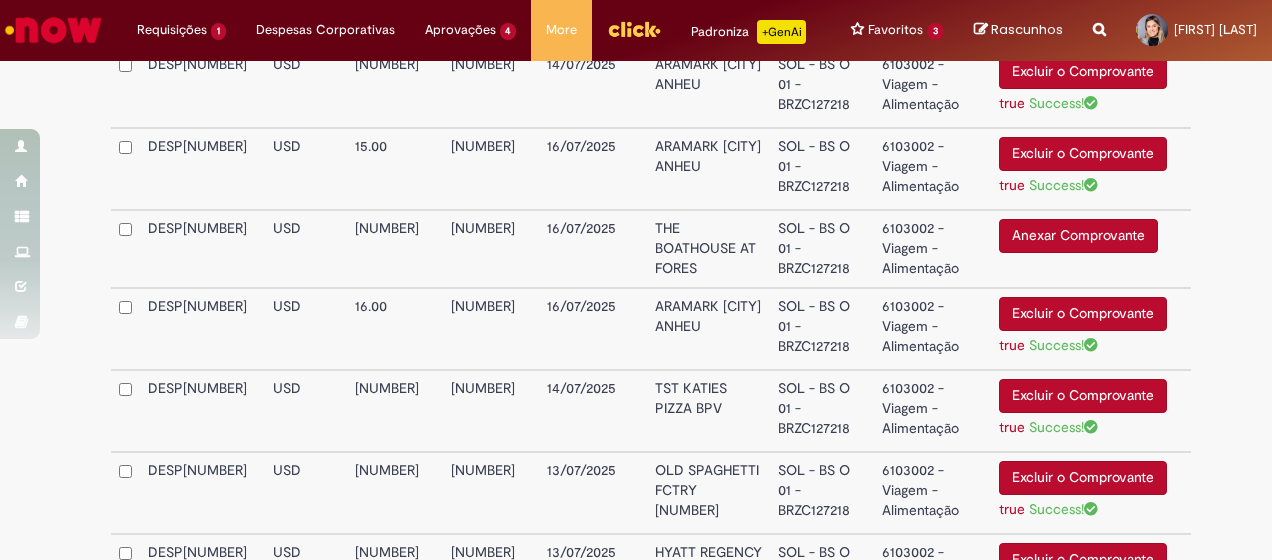 click on "Anexar Comprovante" at bounding box center (1078, 236) 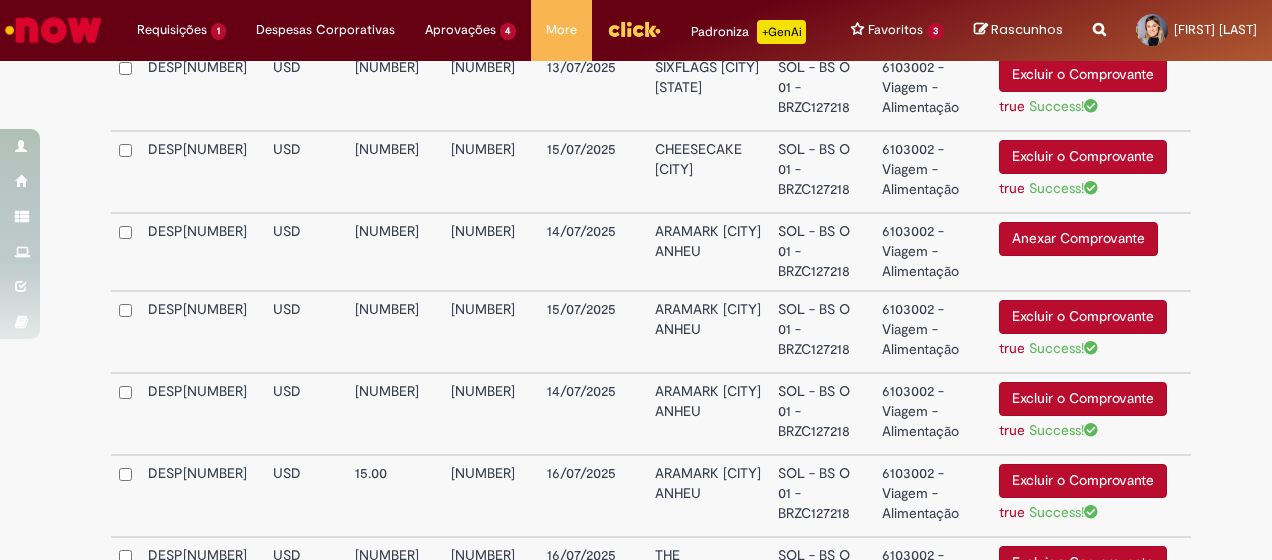 scroll, scrollTop: 1024, scrollLeft: 0, axis: vertical 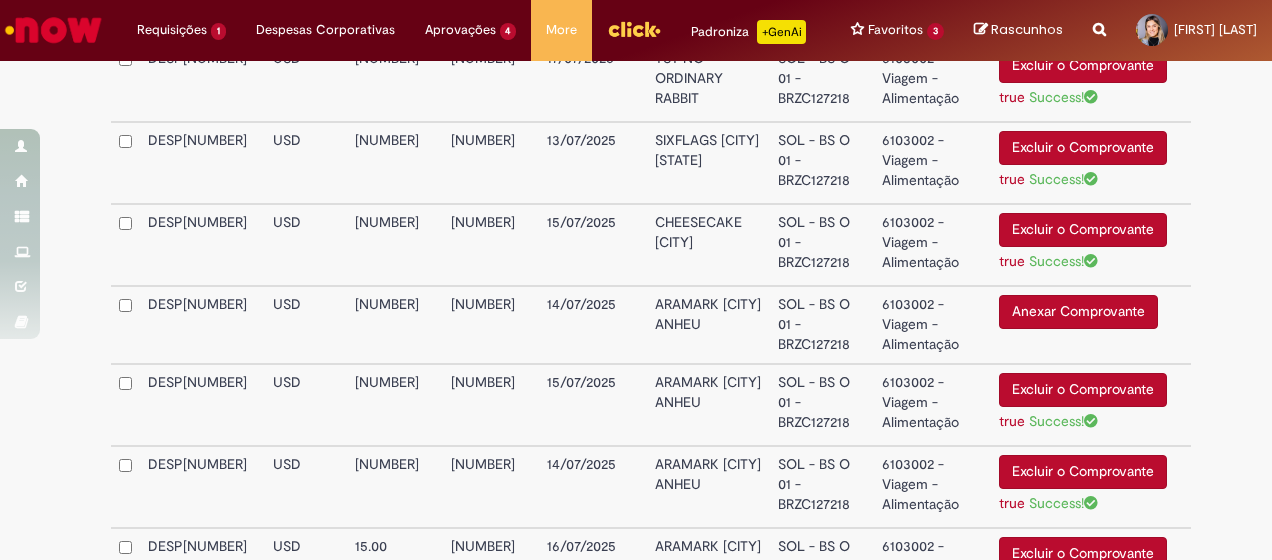 click on "Anexar Comprovante" at bounding box center (1078, 312) 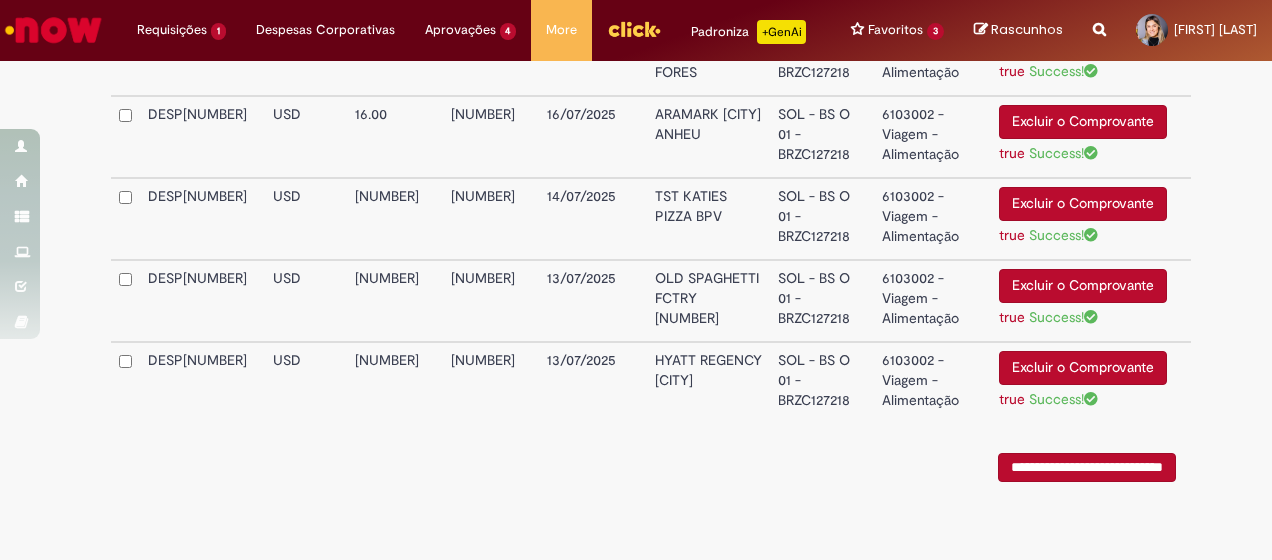 scroll, scrollTop: 1630, scrollLeft: 0, axis: vertical 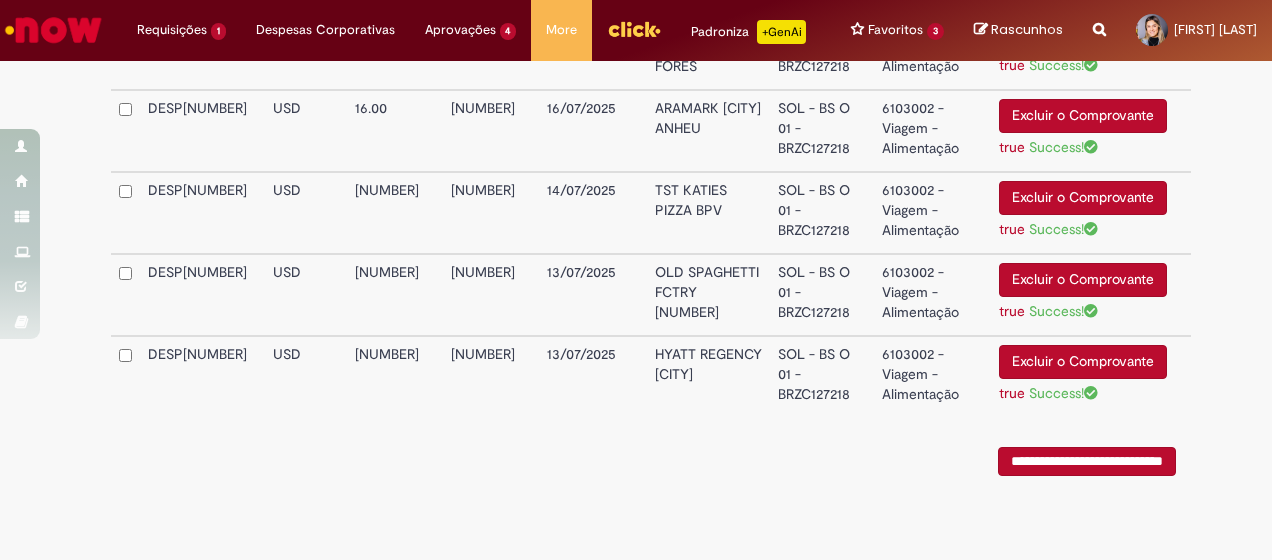 click on "**********" at bounding box center [1087, 461] 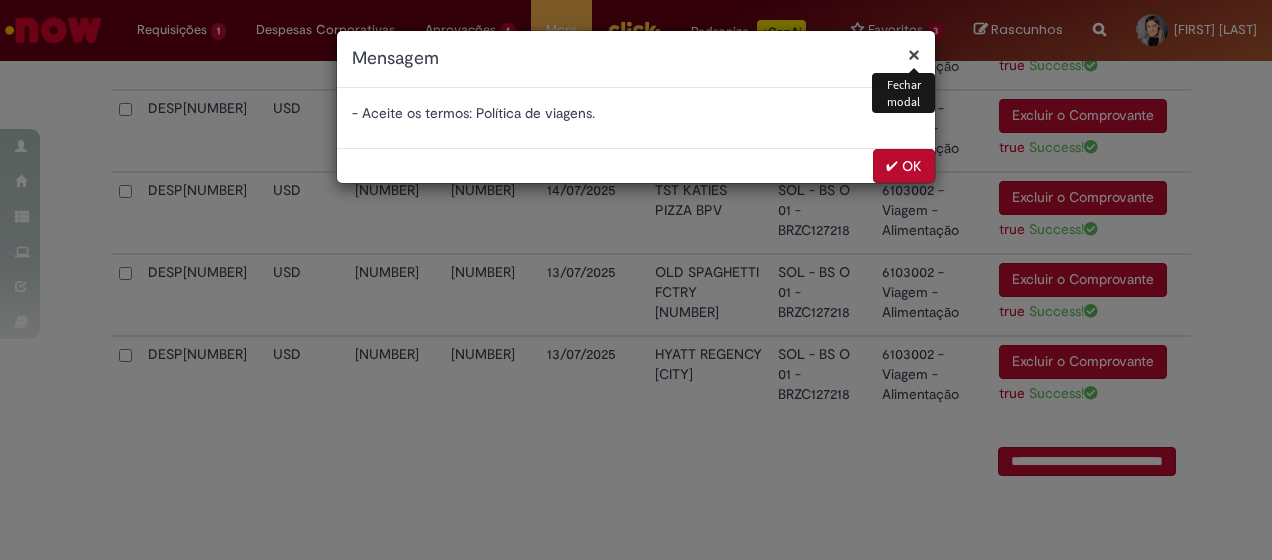 click on "✔ OK" at bounding box center [904, 166] 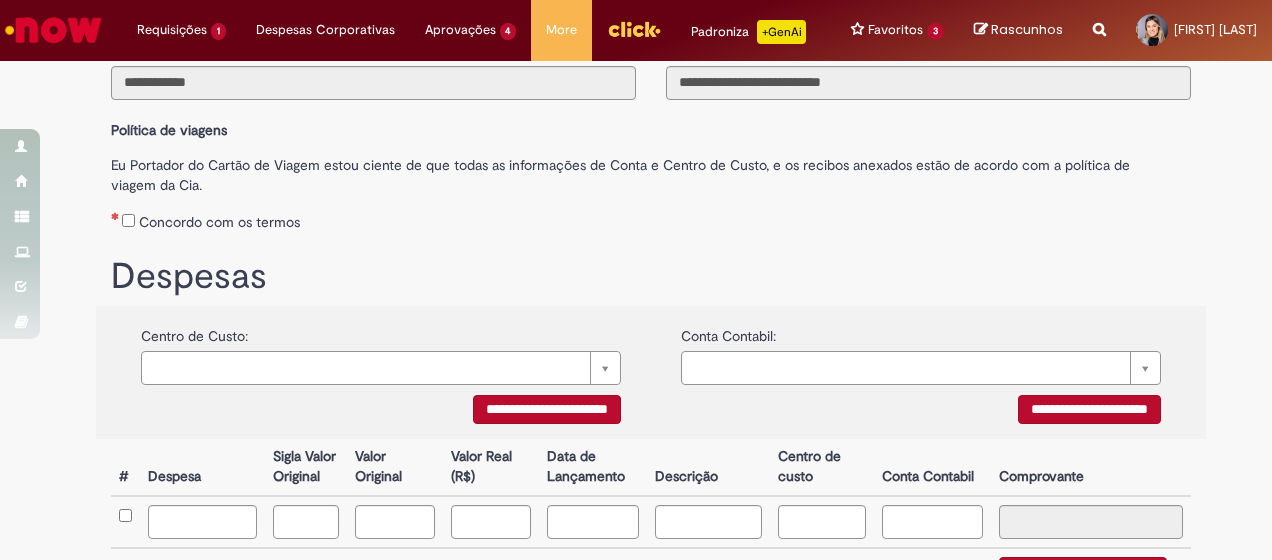 scroll, scrollTop: 230, scrollLeft: 0, axis: vertical 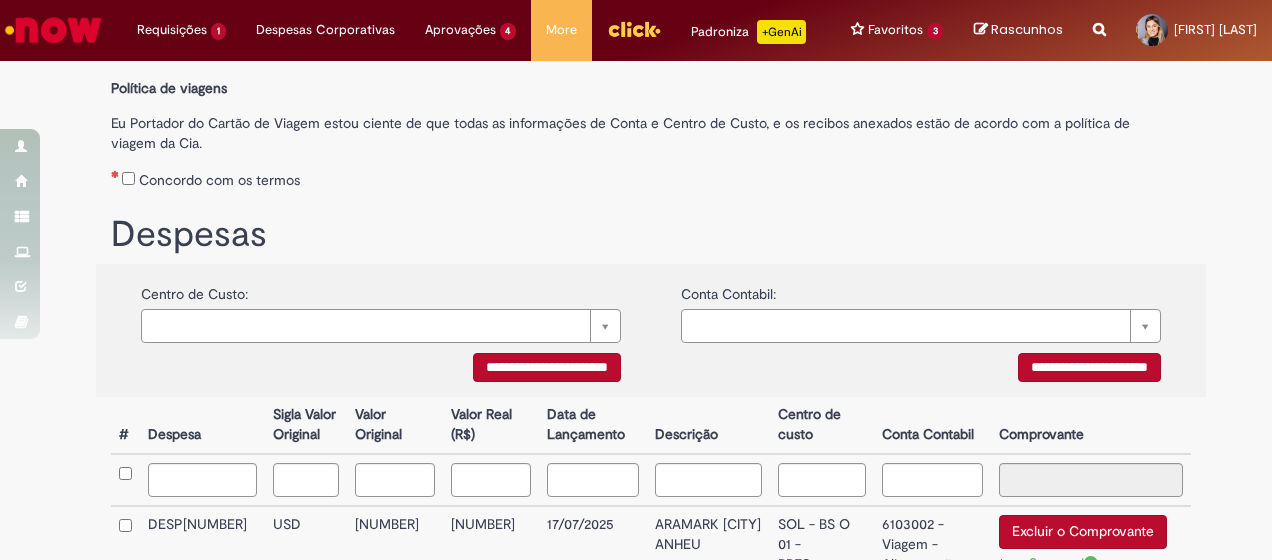 click on "Concordo com os termos" at bounding box center [651, 176] 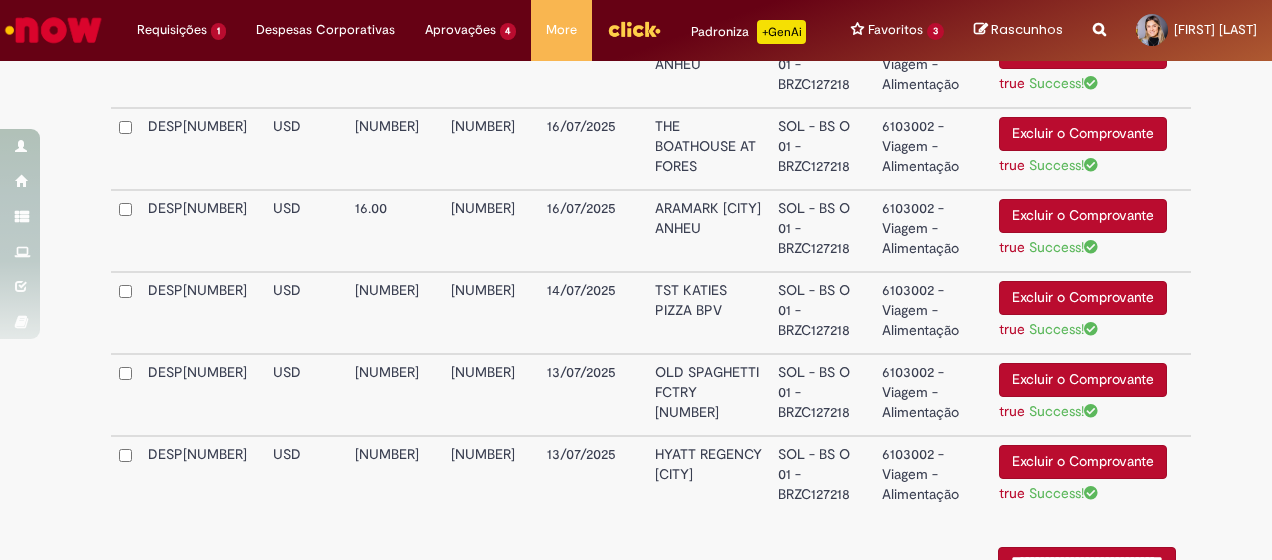 scroll, scrollTop: 1630, scrollLeft: 0, axis: vertical 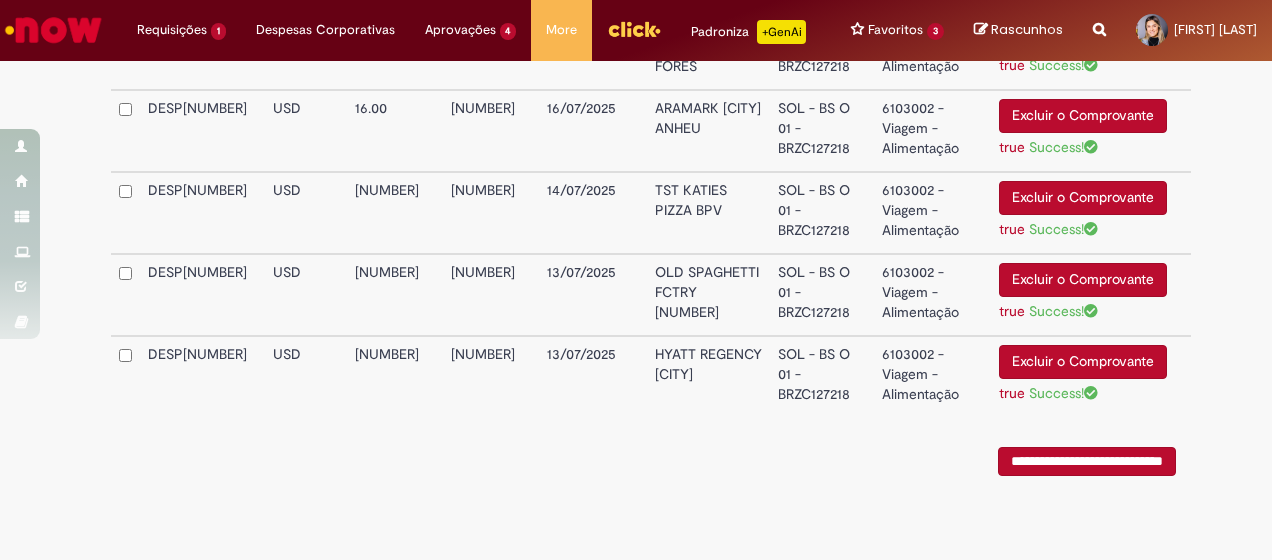 click on "**********" at bounding box center (1087, 461) 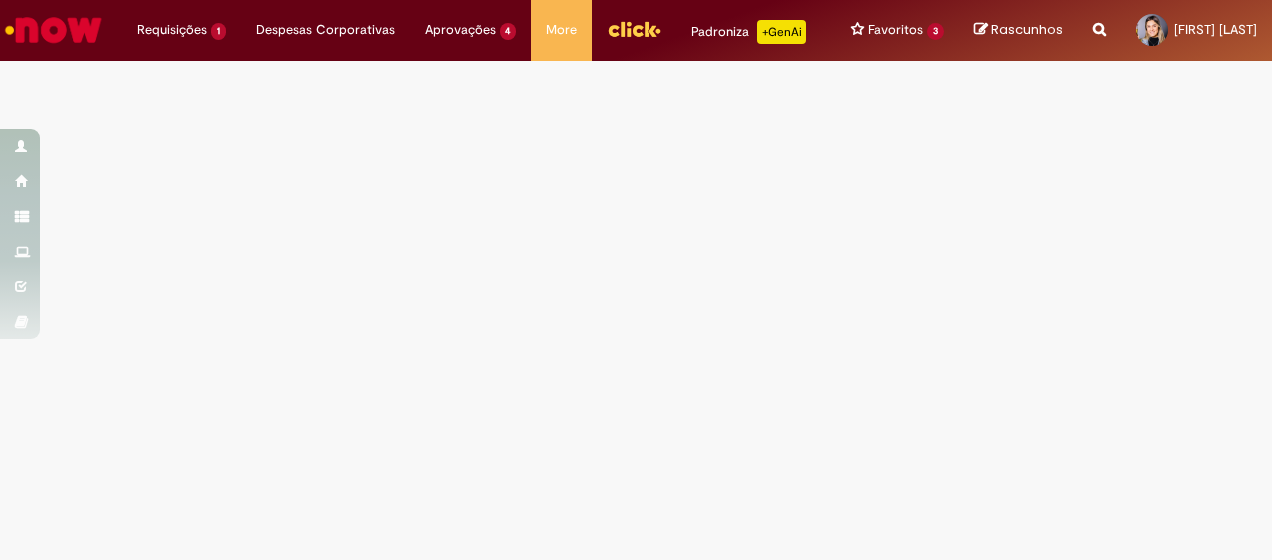 scroll, scrollTop: 0, scrollLeft: 0, axis: both 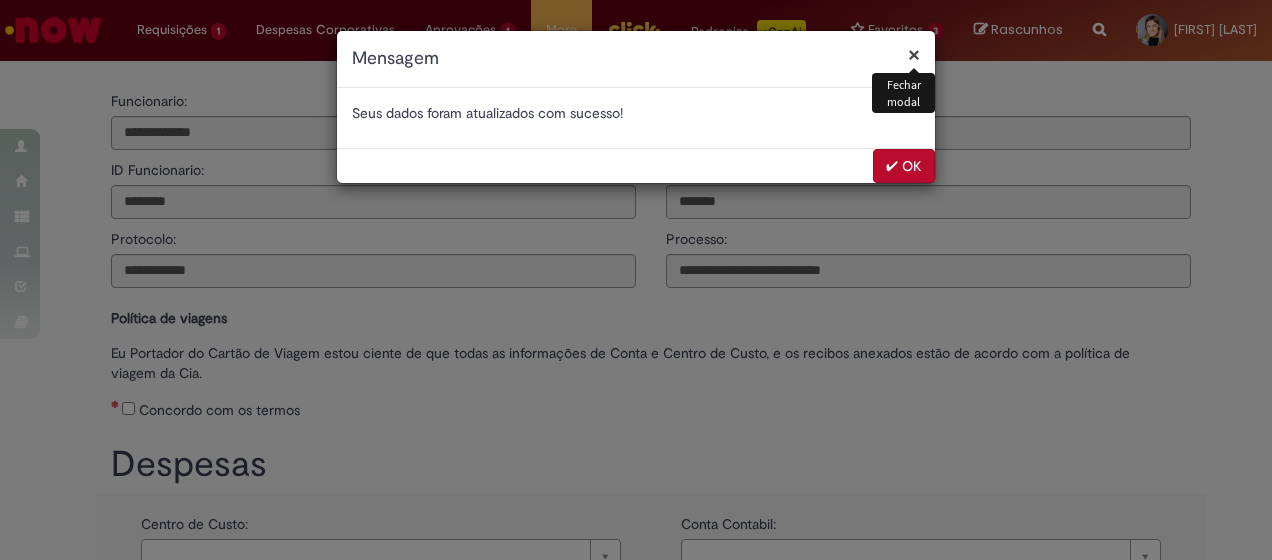 click on "✔ OK" at bounding box center [904, 166] 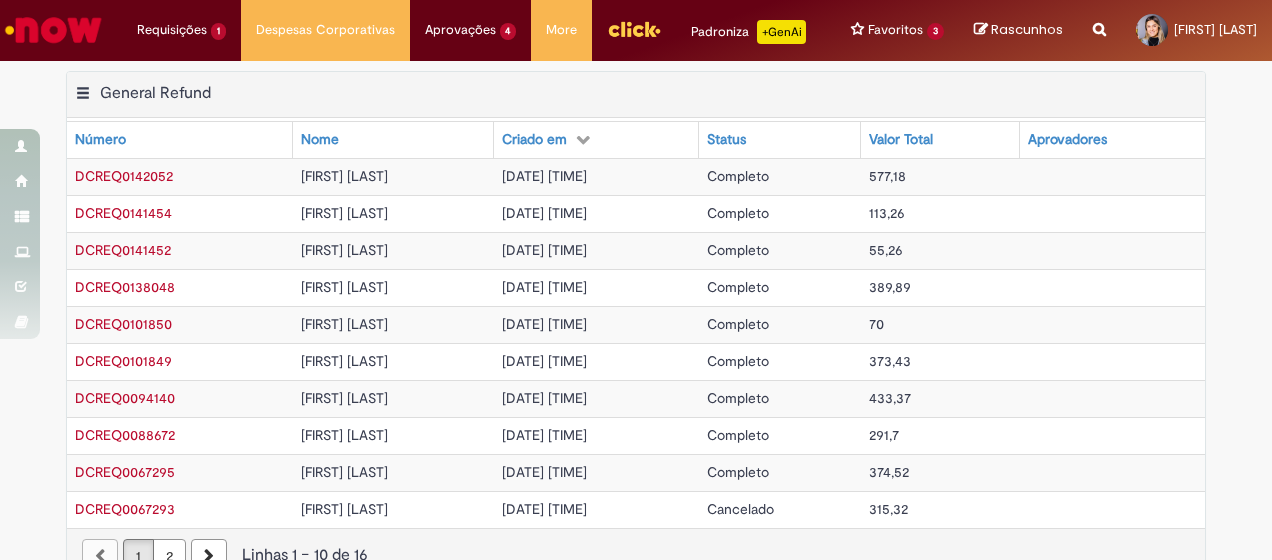 scroll, scrollTop: 0, scrollLeft: 0, axis: both 